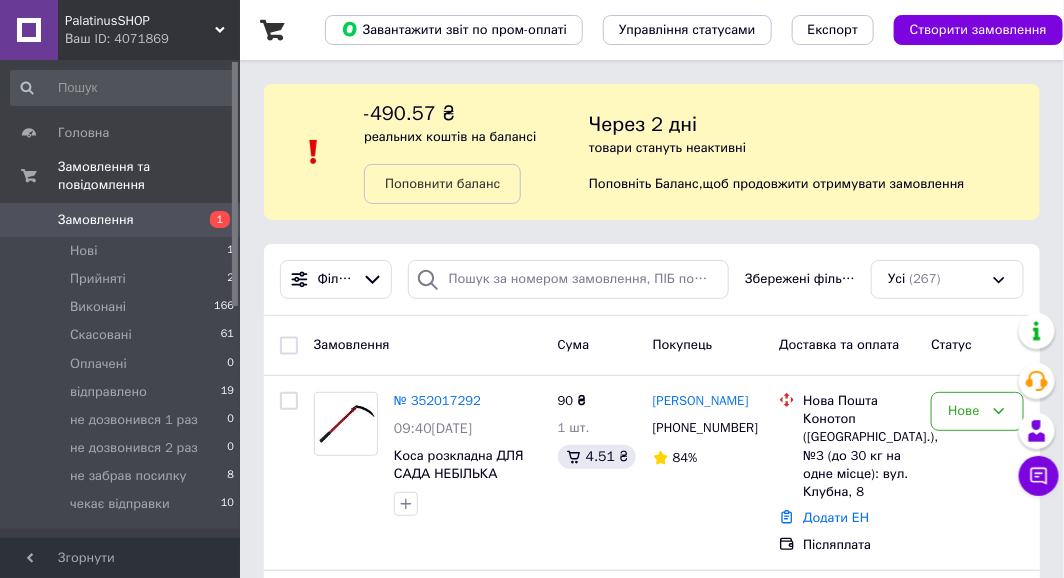 scroll, scrollTop: 200, scrollLeft: 0, axis: vertical 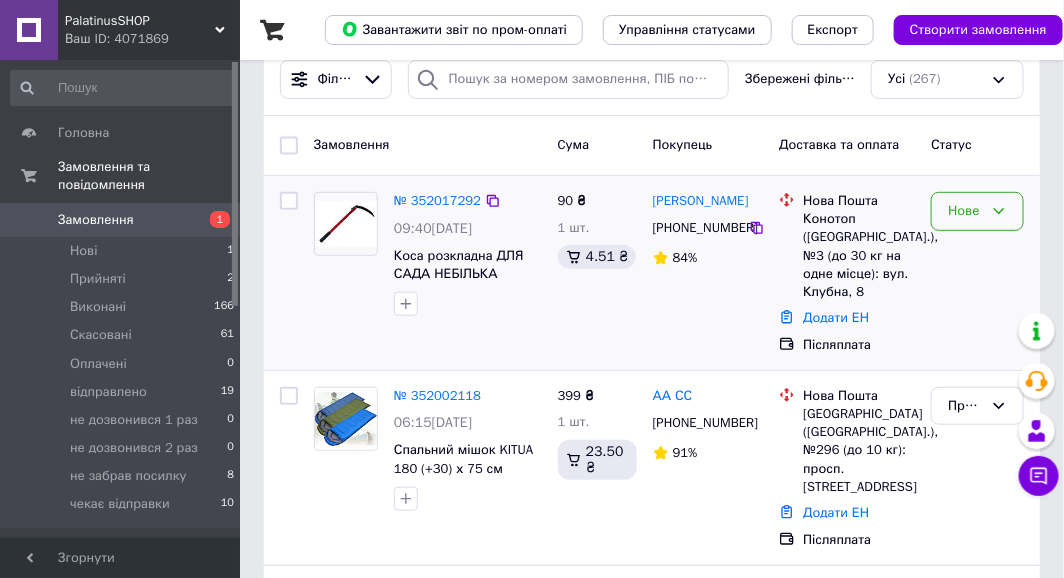 click on "Нове" at bounding box center (965, 211) 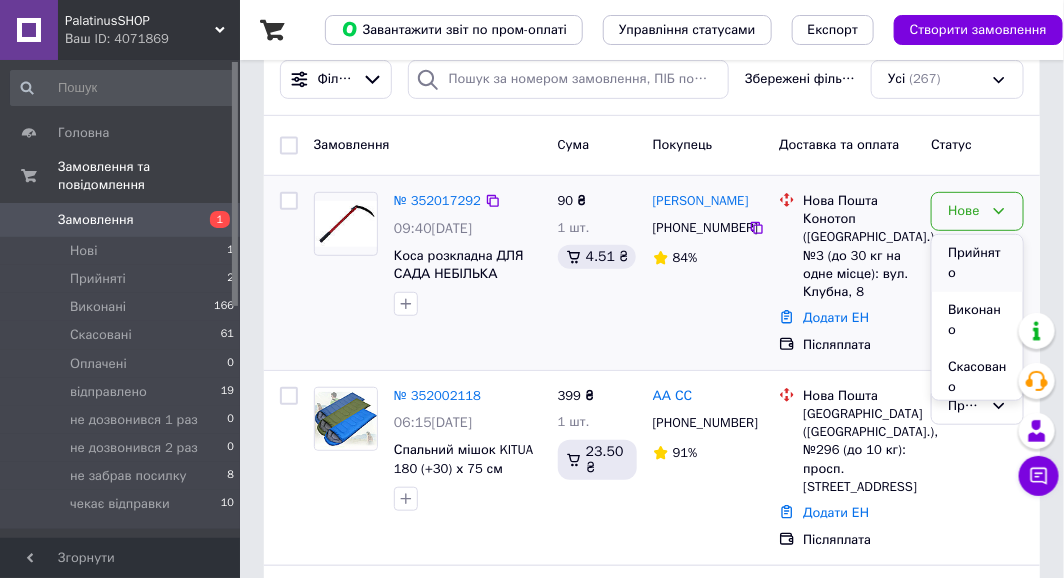 click on "Прийнято" at bounding box center [977, 263] 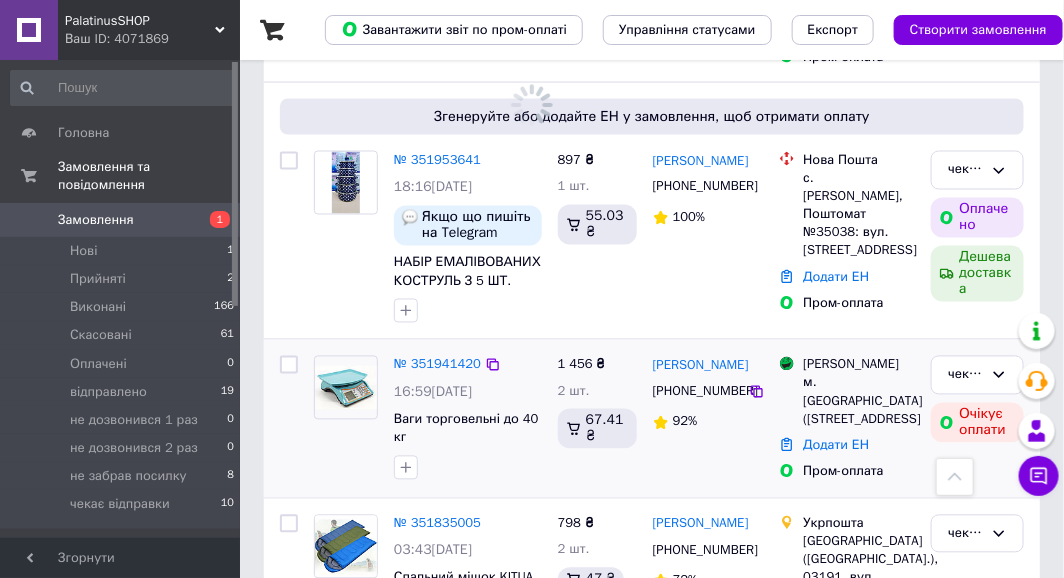 scroll, scrollTop: 1000, scrollLeft: 0, axis: vertical 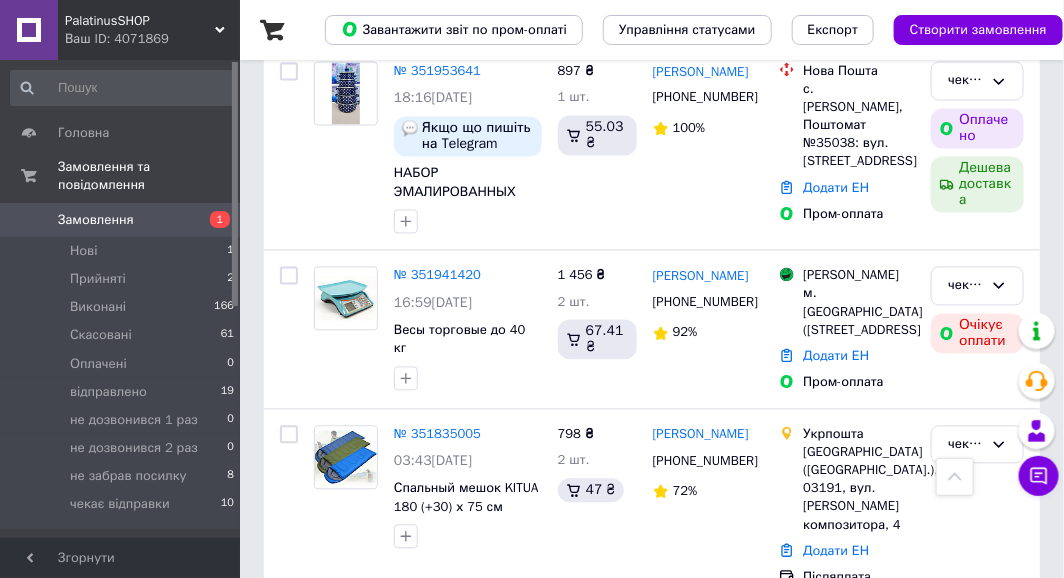 click on "№ 351941420" at bounding box center (437, 275) 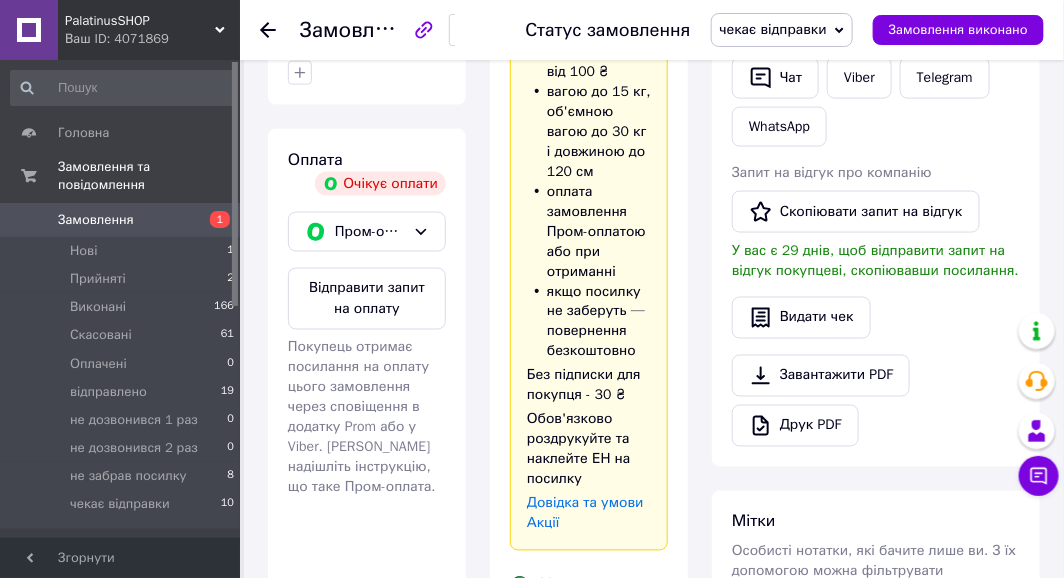 scroll, scrollTop: 700, scrollLeft: 0, axis: vertical 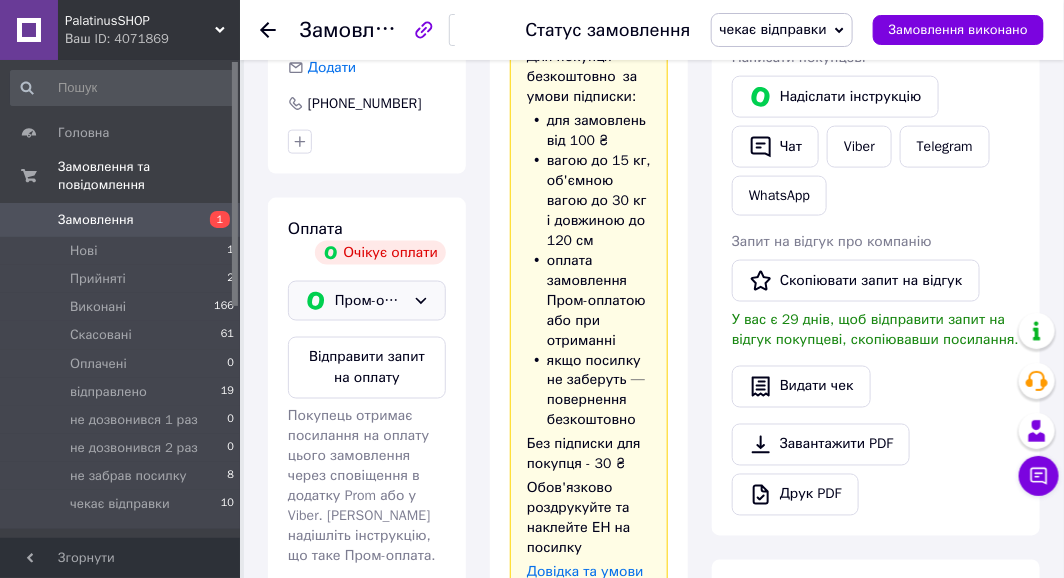 click on "Пром-оплата" at bounding box center (370, 301) 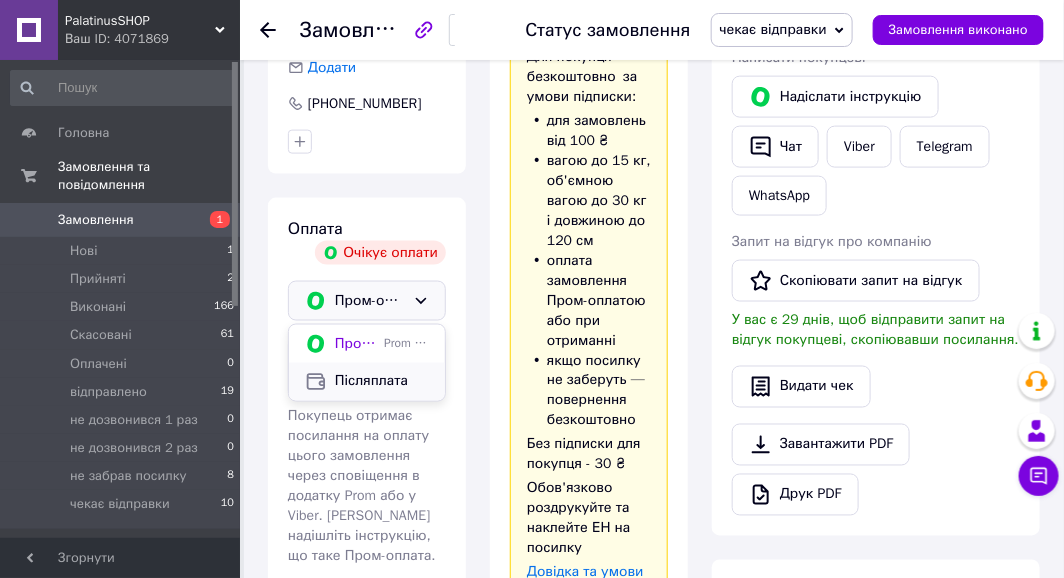 click on "Післяплата" at bounding box center [382, 382] 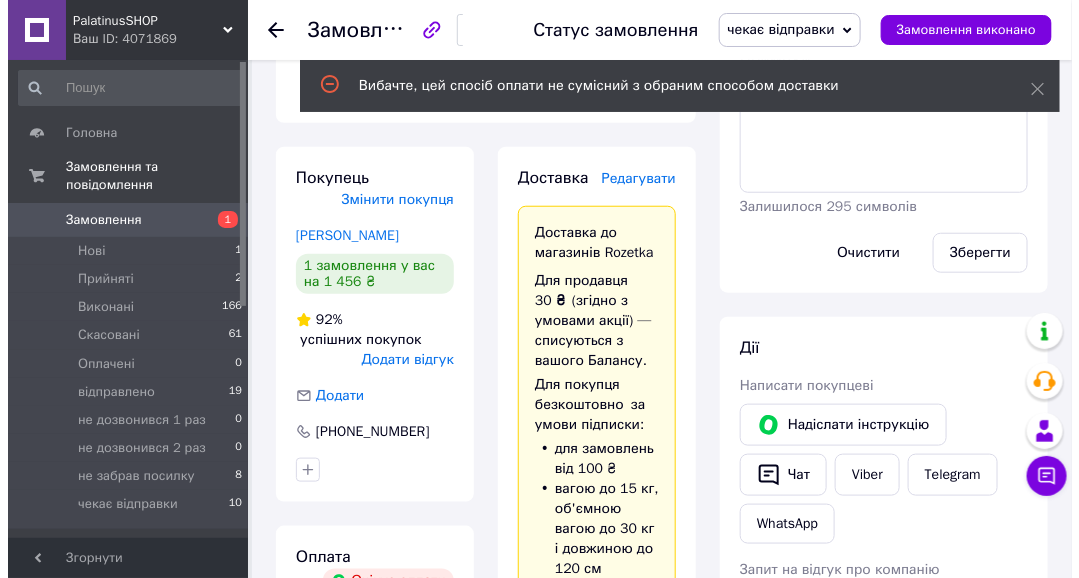 scroll, scrollTop: 300, scrollLeft: 0, axis: vertical 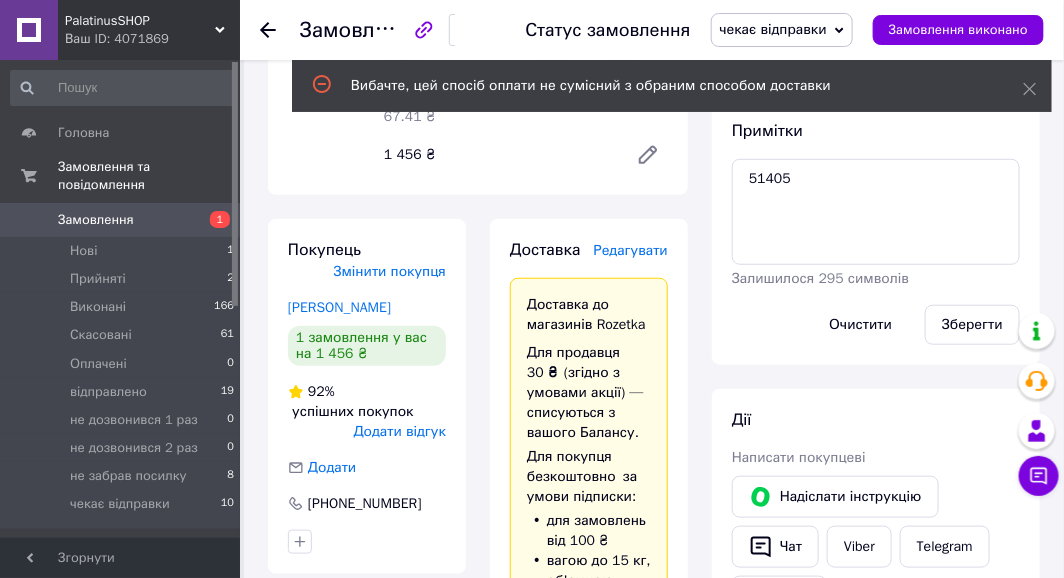 click on "Редагувати" at bounding box center (631, 250) 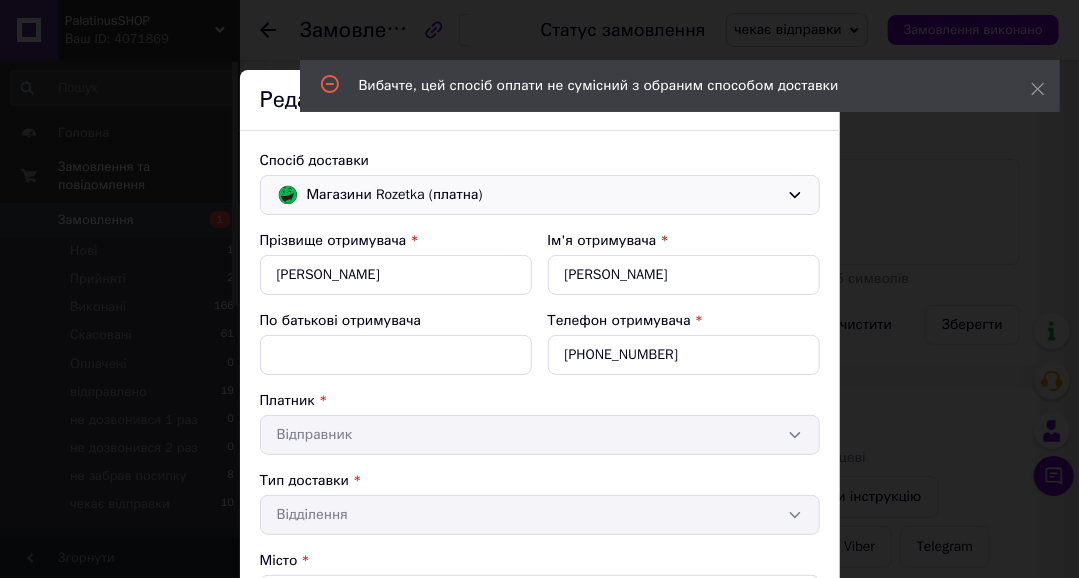 click on "Магазини Rozetka (платна)" at bounding box center (543, 195) 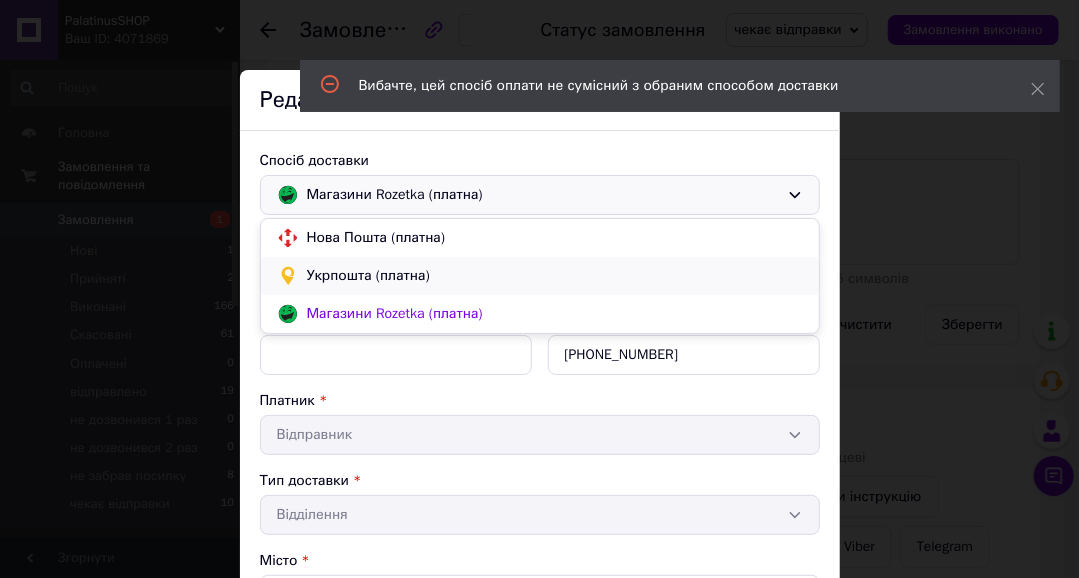 click on "Укрпошта (платна)" at bounding box center (555, 276) 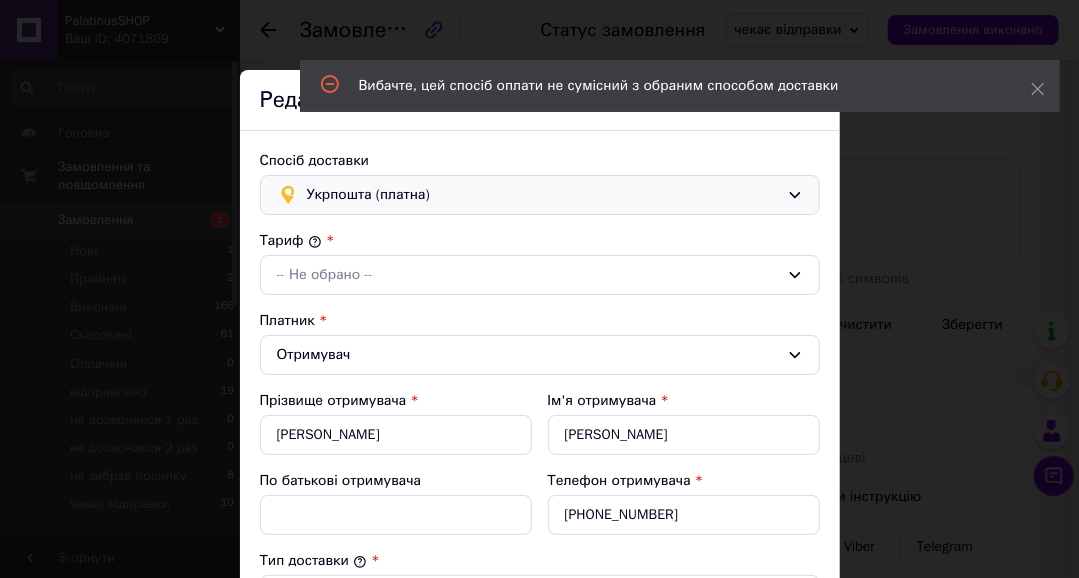 type on "1456" 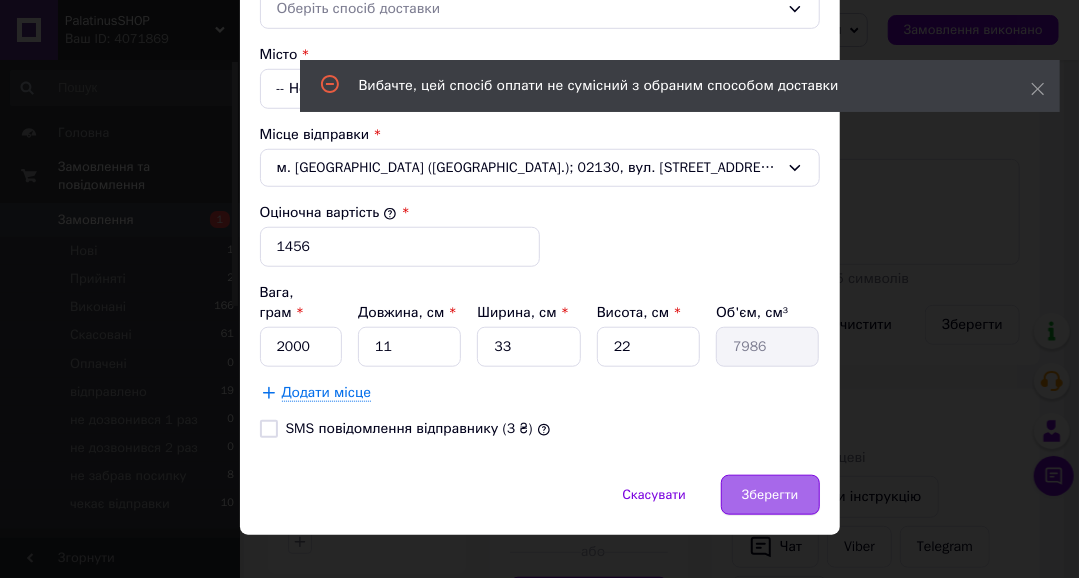click on "Зберегти" at bounding box center (770, 495) 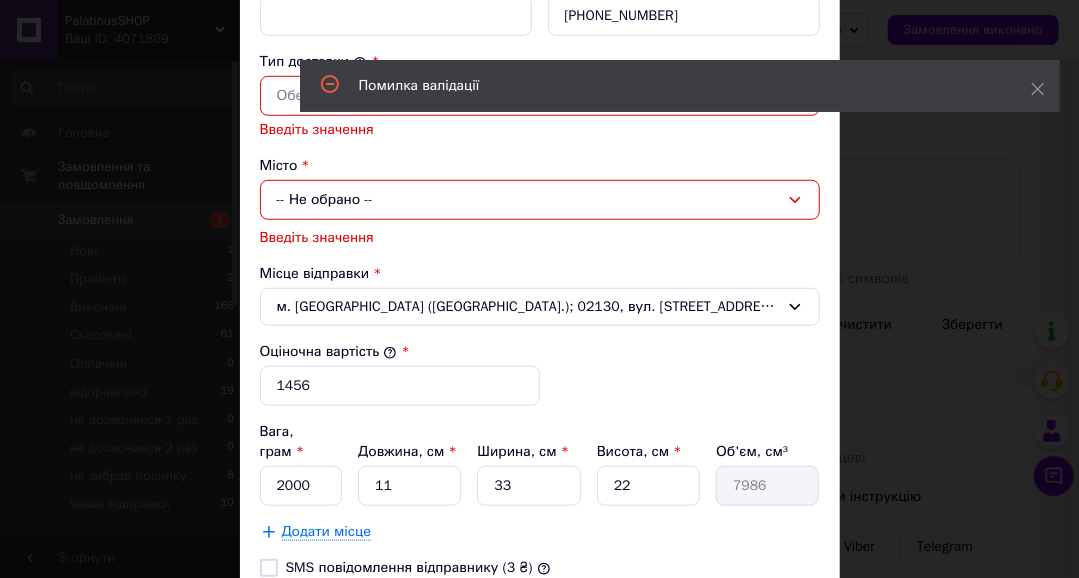 scroll, scrollTop: 510, scrollLeft: 0, axis: vertical 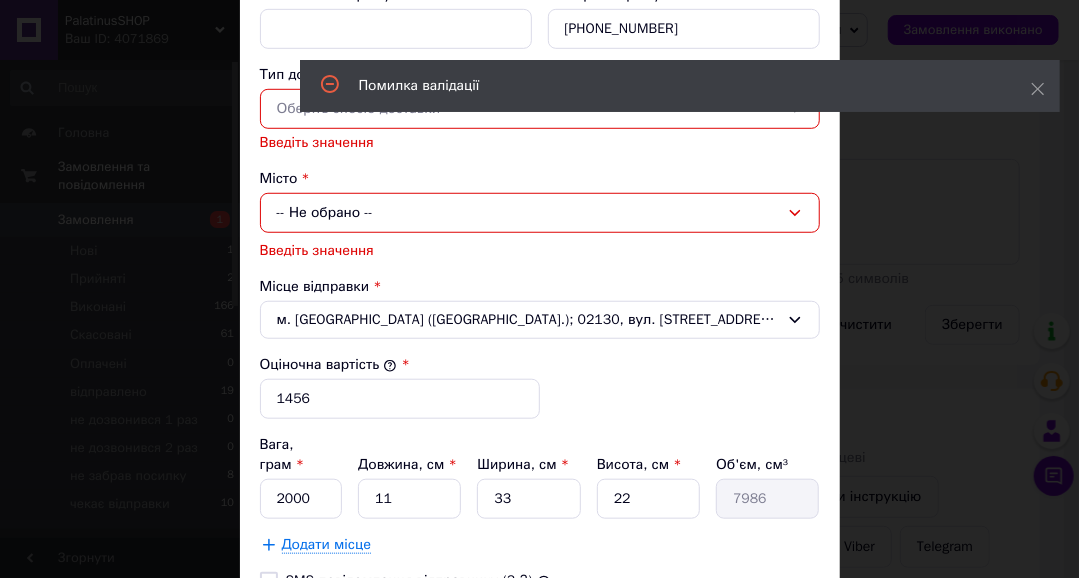 click on "Помилка валідації" at bounding box center [680, 88] 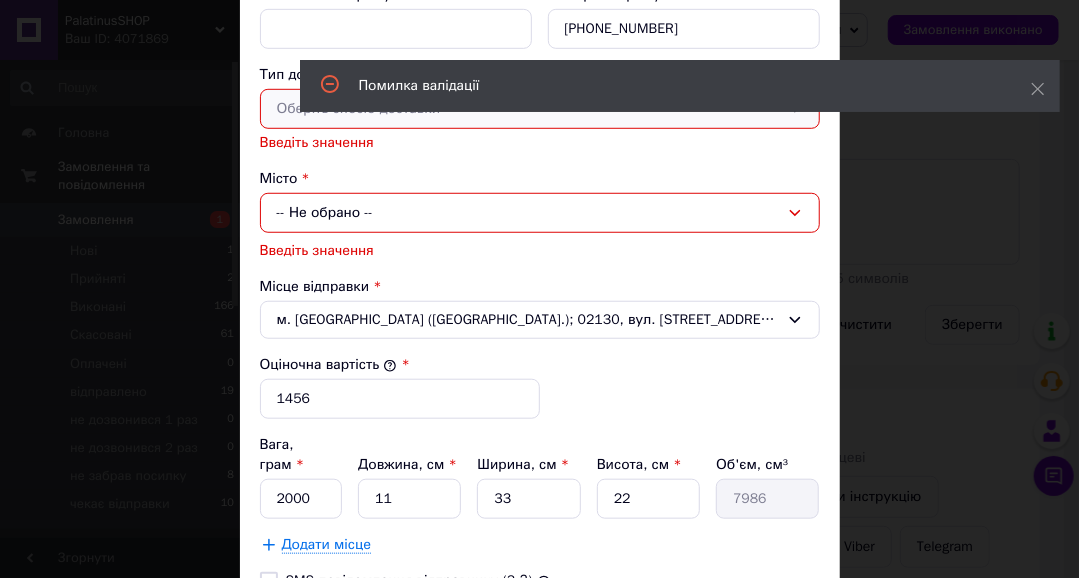 click on "Оберіть спосіб доставки" at bounding box center [528, 109] 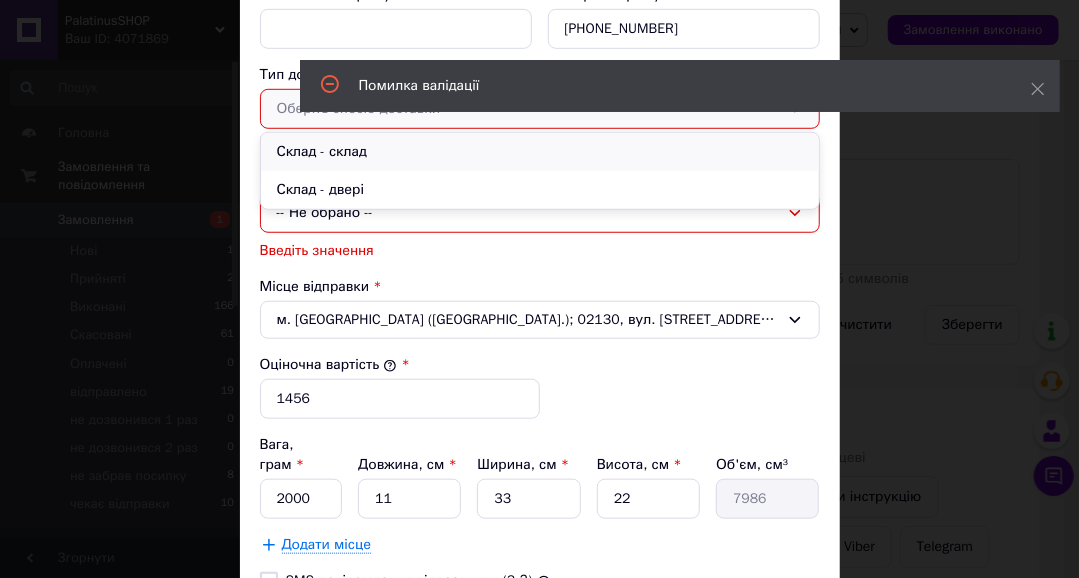 click on "Склад - склад" at bounding box center (540, 152) 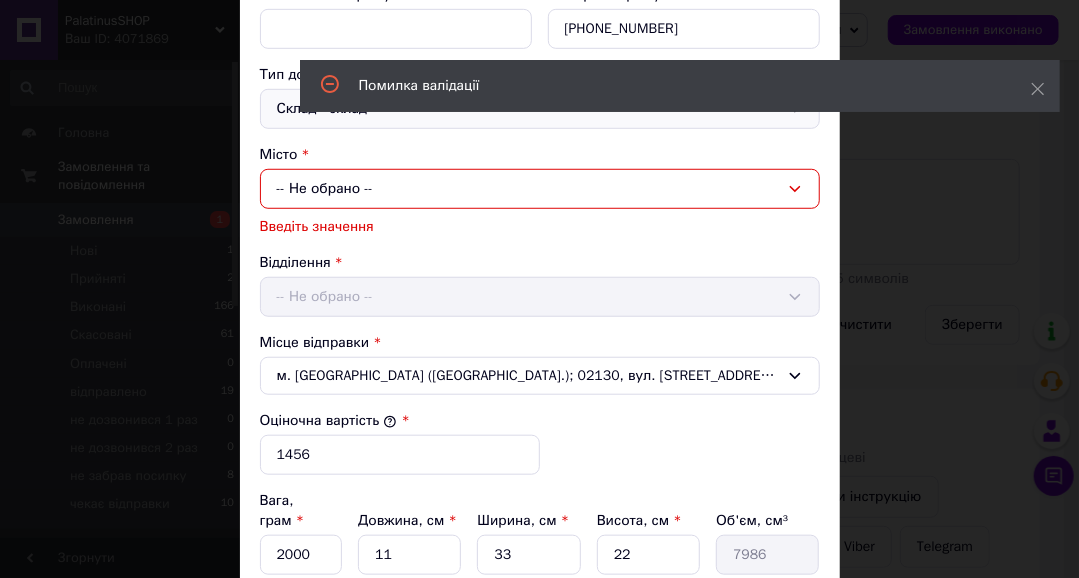 click on "-- Не обрано --" at bounding box center [540, 189] 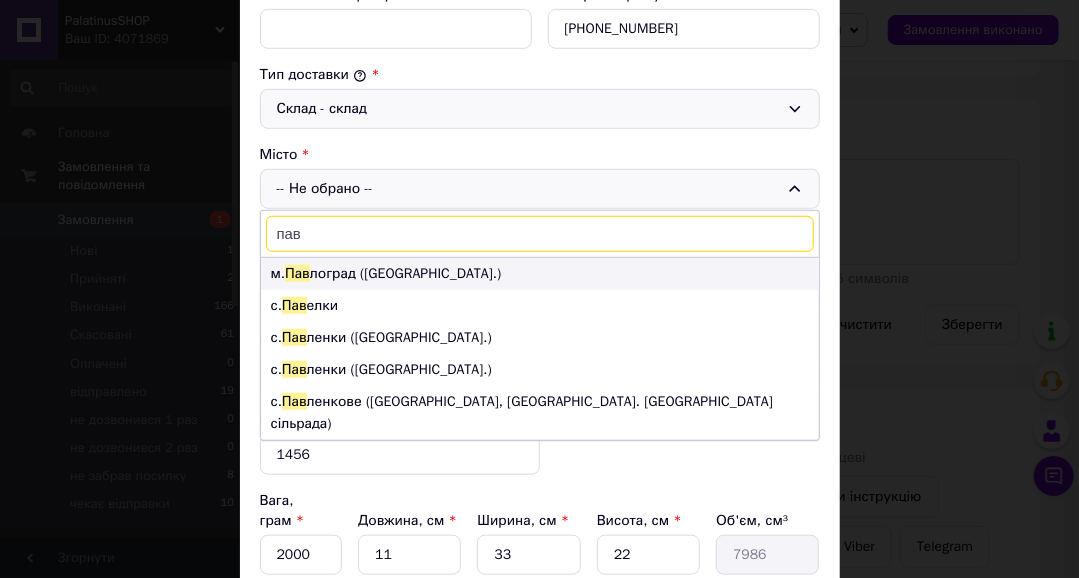 type on "пав" 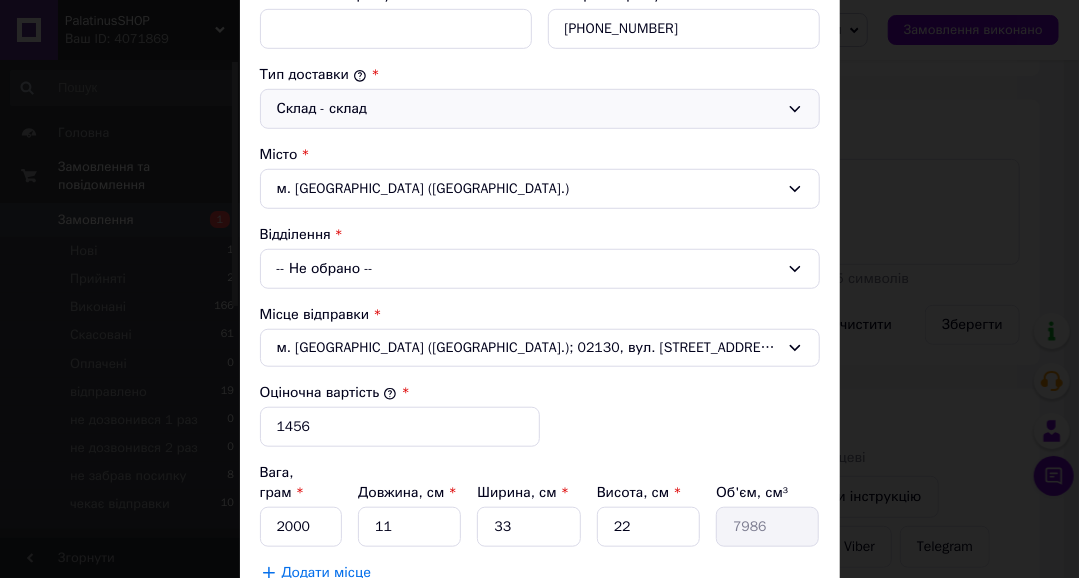 click on "-- Не обрано --" at bounding box center [540, 269] 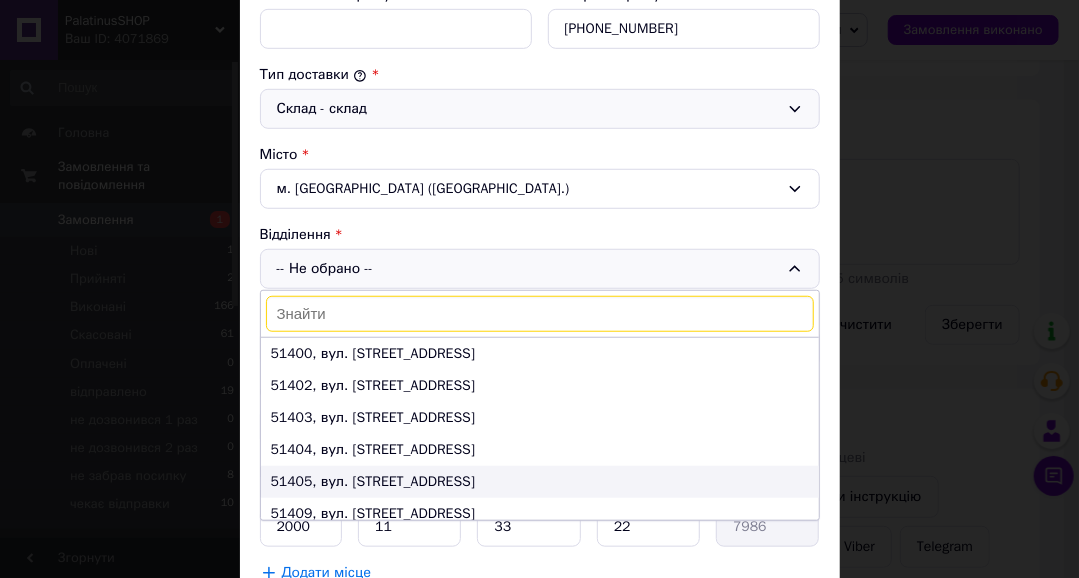 click on "51405, вул. Дніпровська, 231" at bounding box center [540, 482] 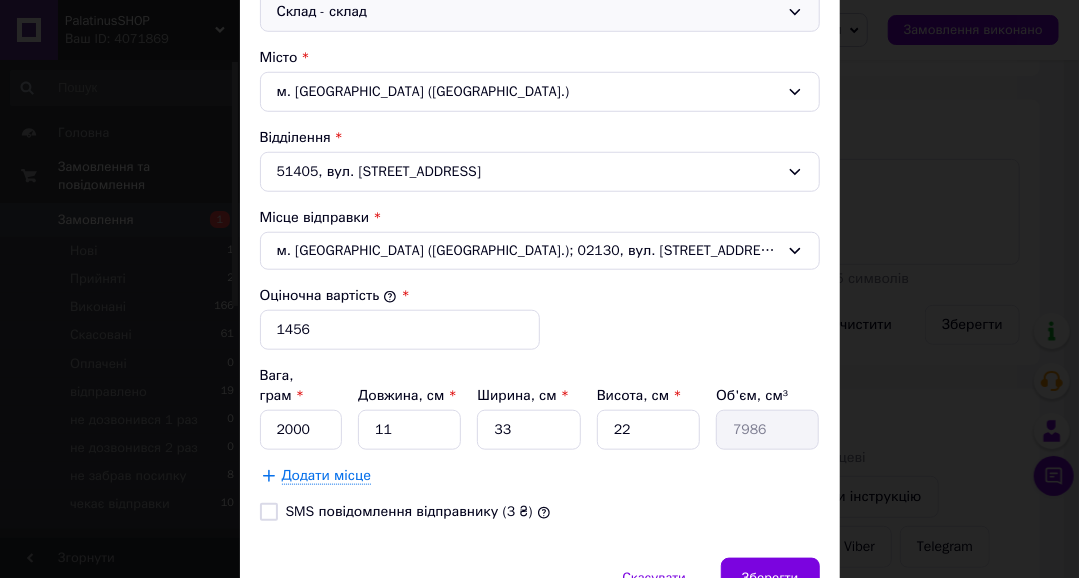scroll, scrollTop: 689, scrollLeft: 0, axis: vertical 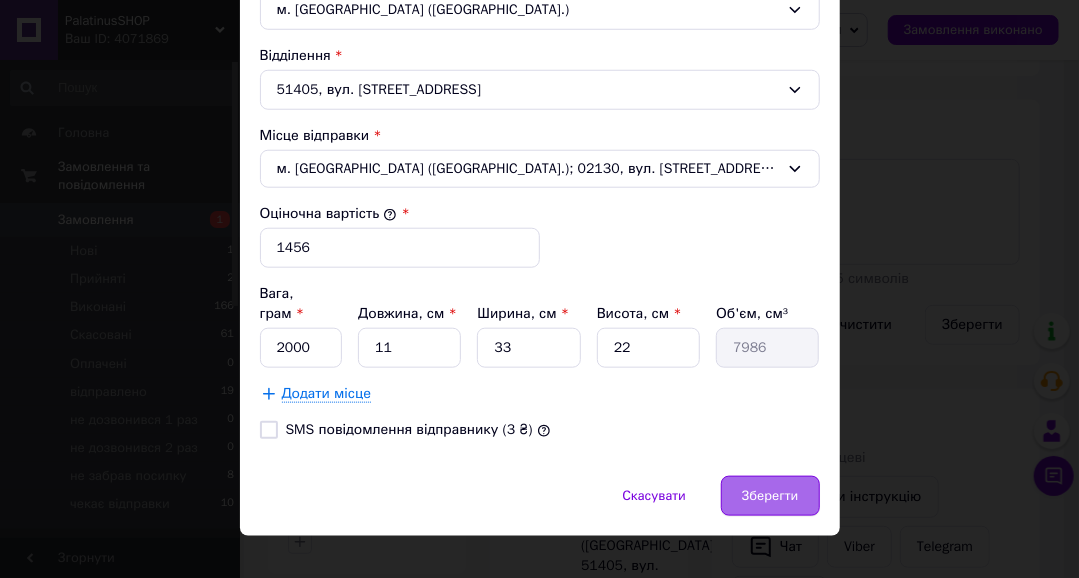 click on "Зберегти" at bounding box center [770, 496] 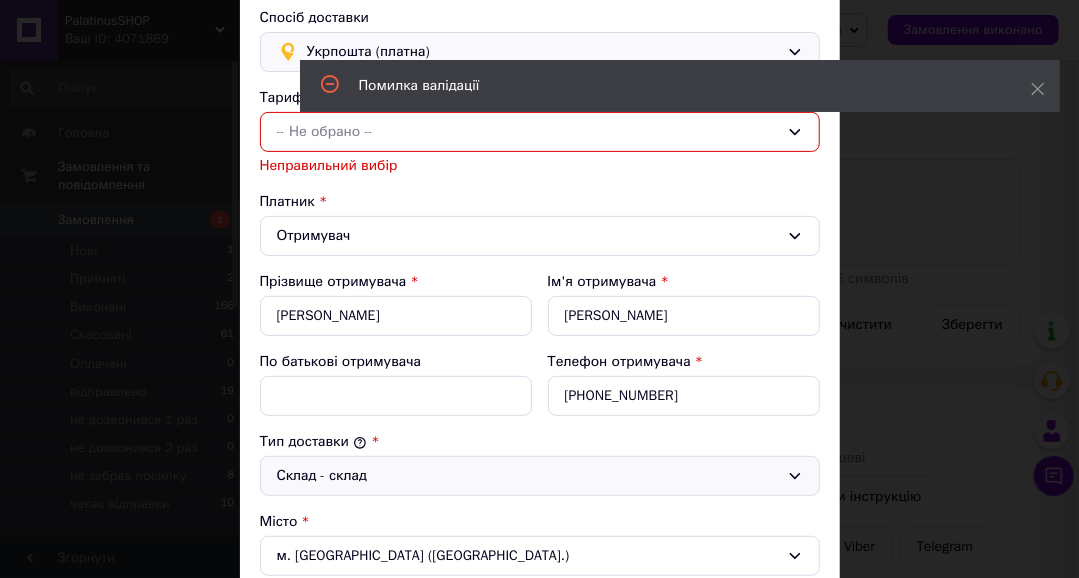 scroll, scrollTop: 89, scrollLeft: 0, axis: vertical 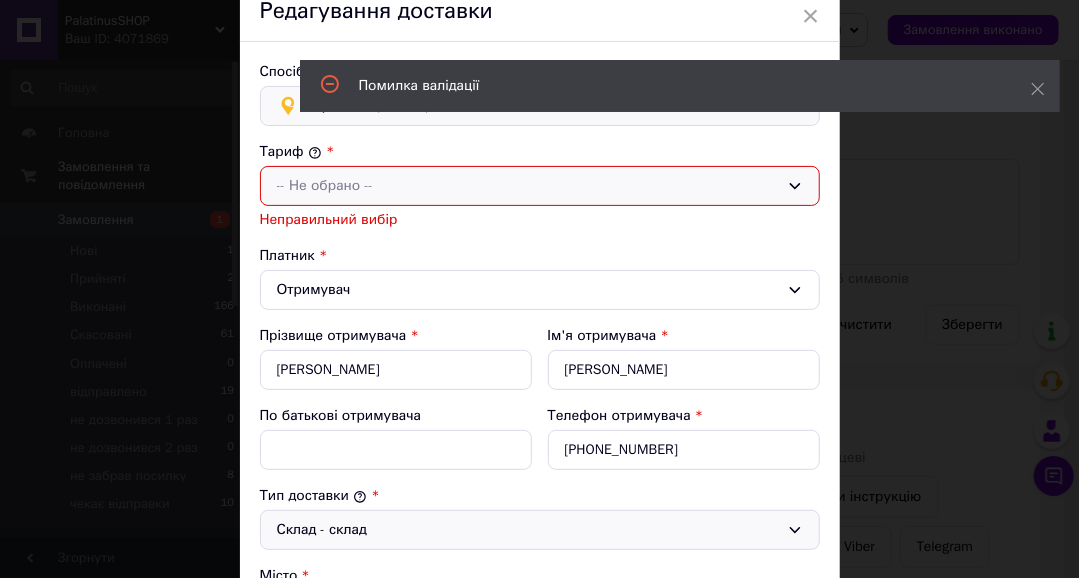 click on "-- Не обрано --" at bounding box center [528, 186] 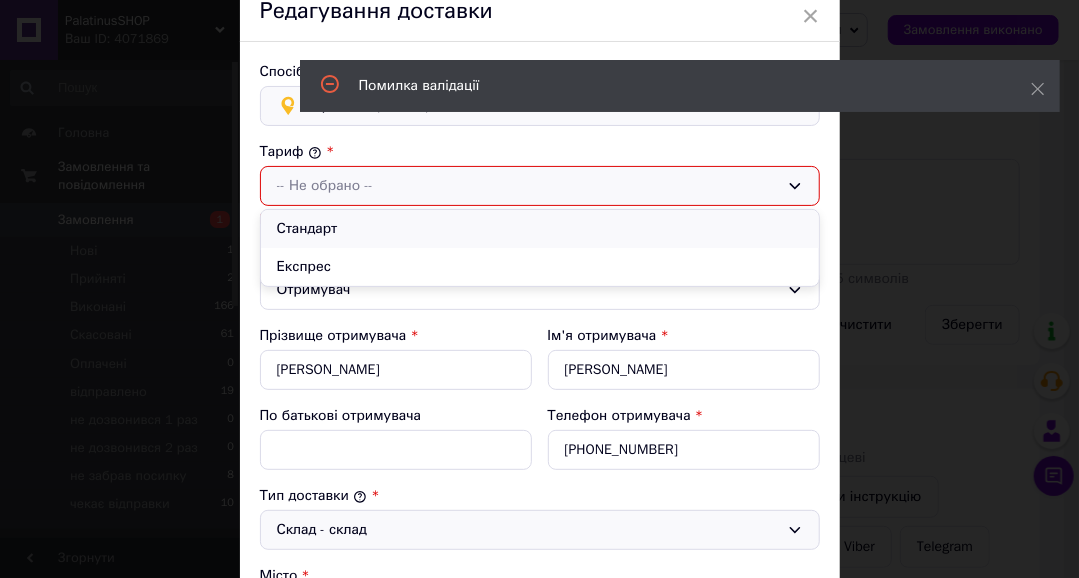 click on "Стандарт" at bounding box center [540, 229] 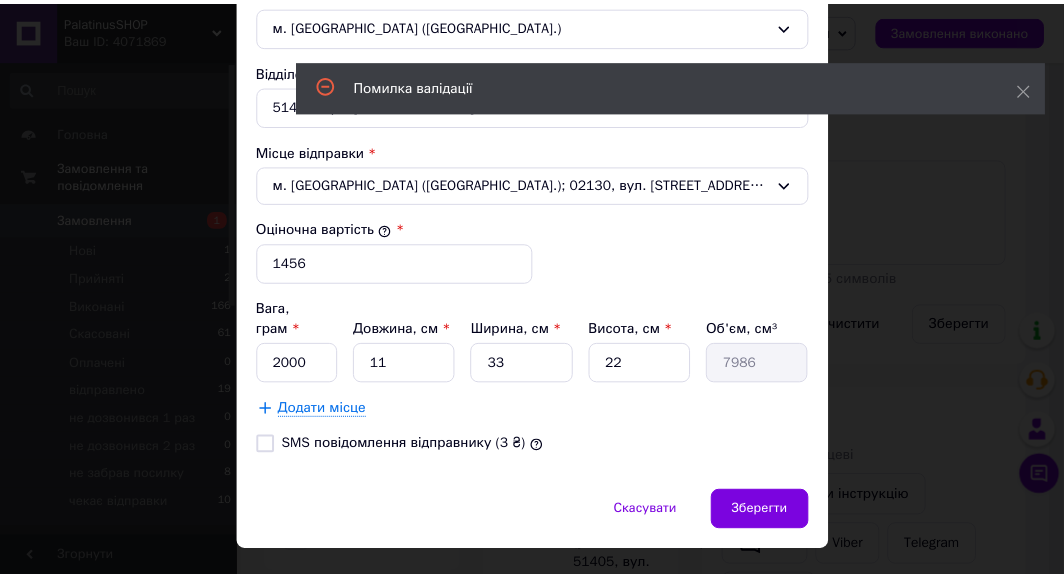 scroll, scrollTop: 665, scrollLeft: 0, axis: vertical 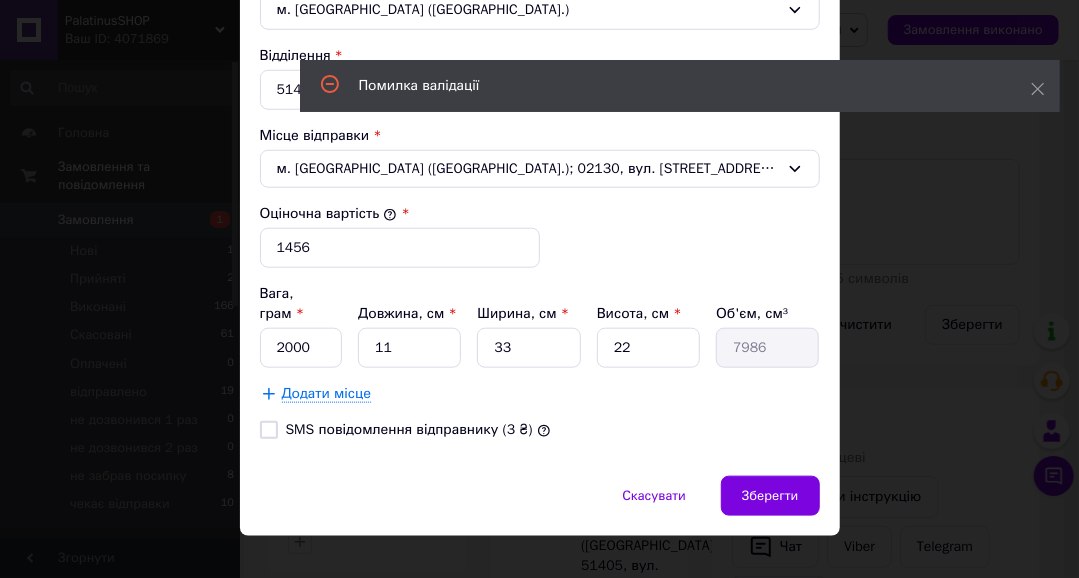 click on "Скасувати   Зберегти" at bounding box center [540, 506] 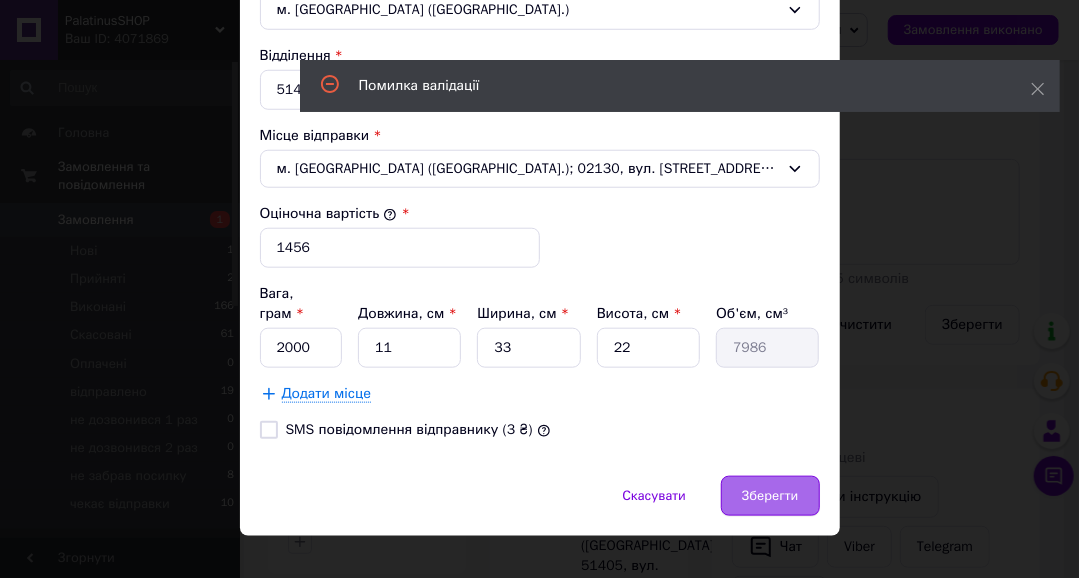 click on "Зберегти" at bounding box center (770, 496) 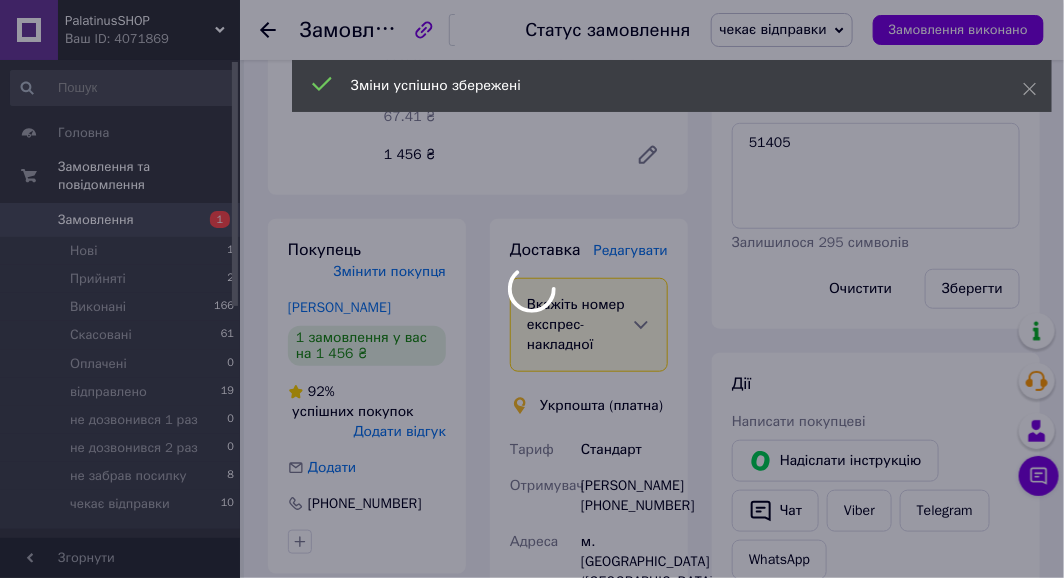 scroll, scrollTop: 212, scrollLeft: 0, axis: vertical 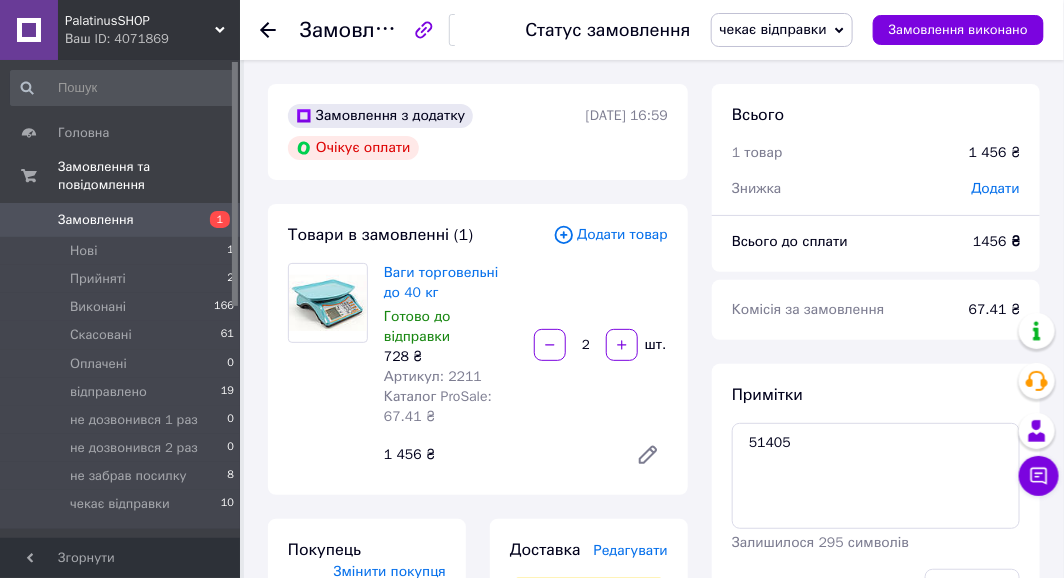 click 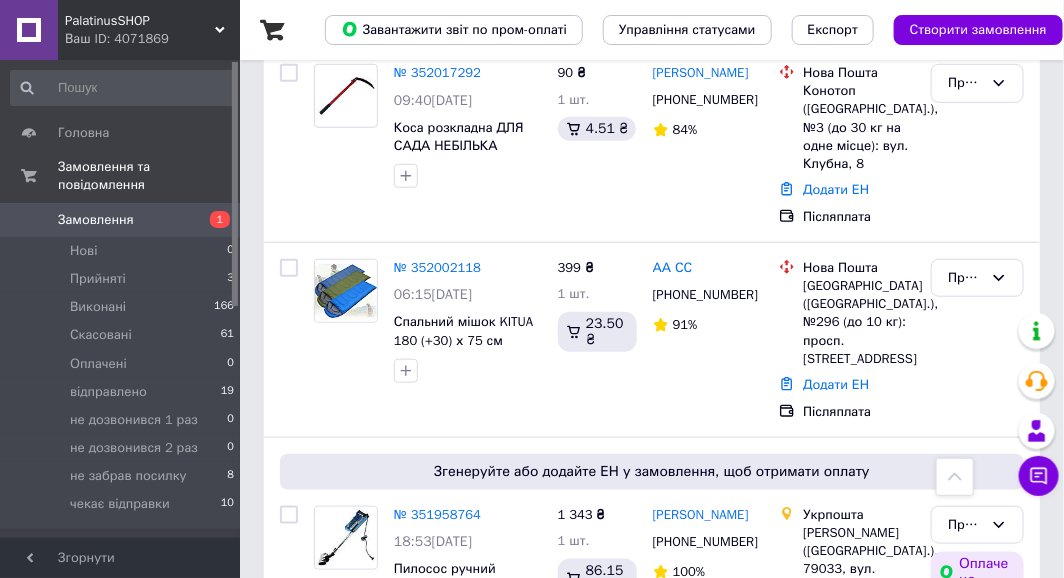scroll, scrollTop: 300, scrollLeft: 0, axis: vertical 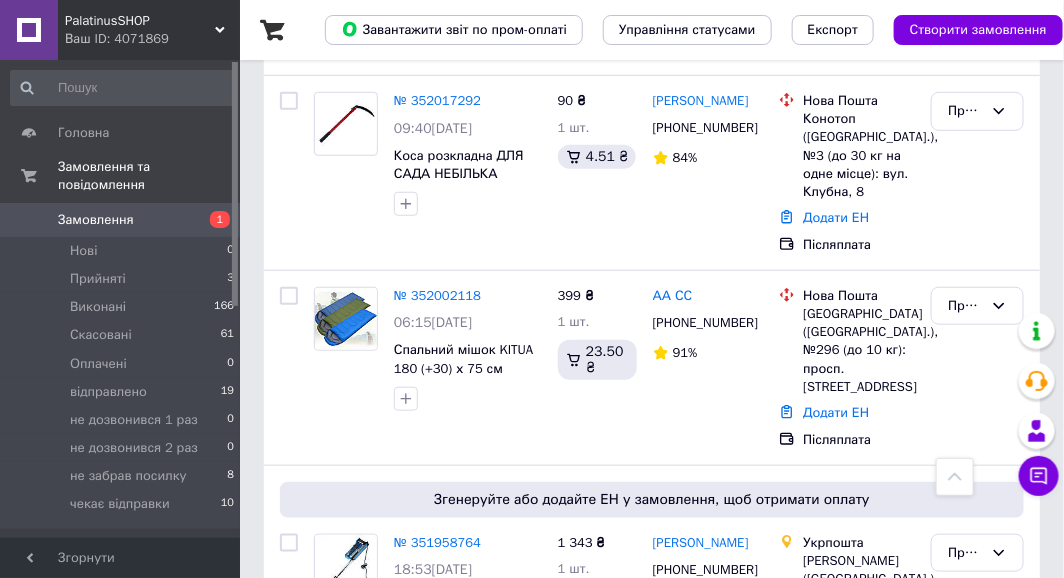 click on "PalatinusSHOP" at bounding box center (140, 21) 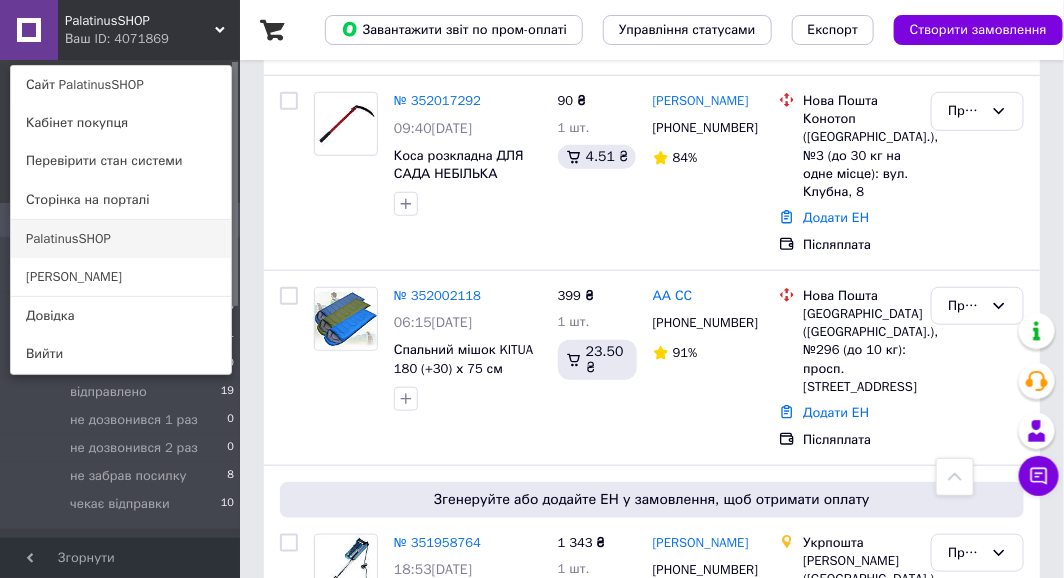 click on "PalatinusSHOP" at bounding box center [121, 239] 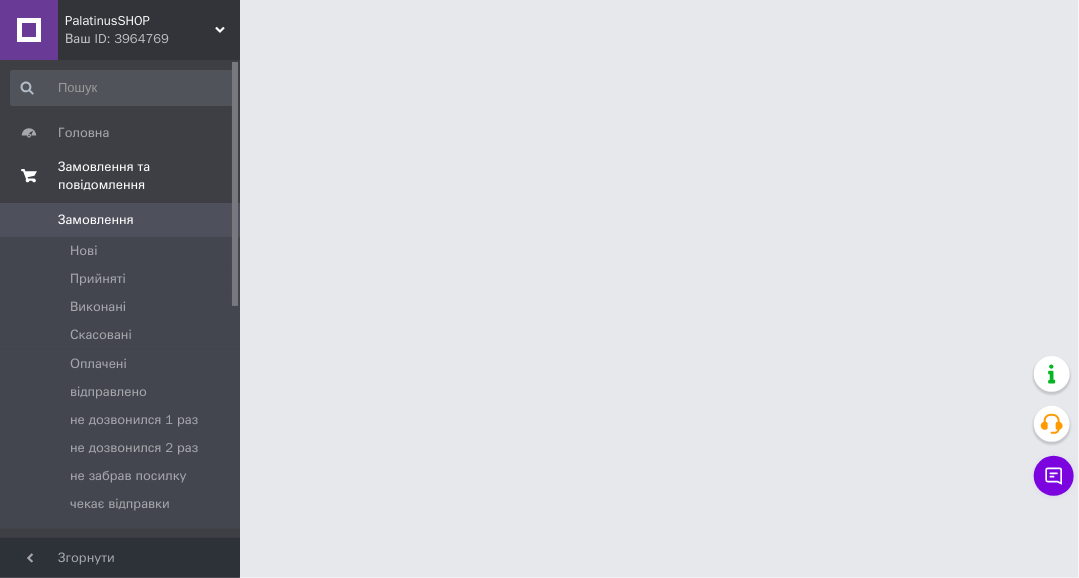 click on "Замовлення та повідомлення" at bounding box center [149, 176] 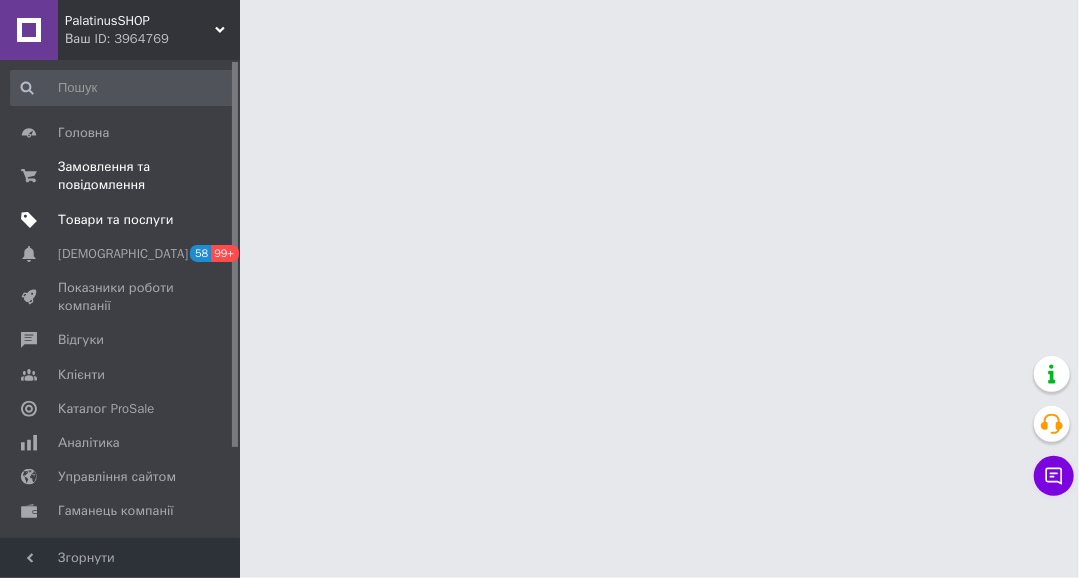 click on "Товари та послуги" at bounding box center (115, 220) 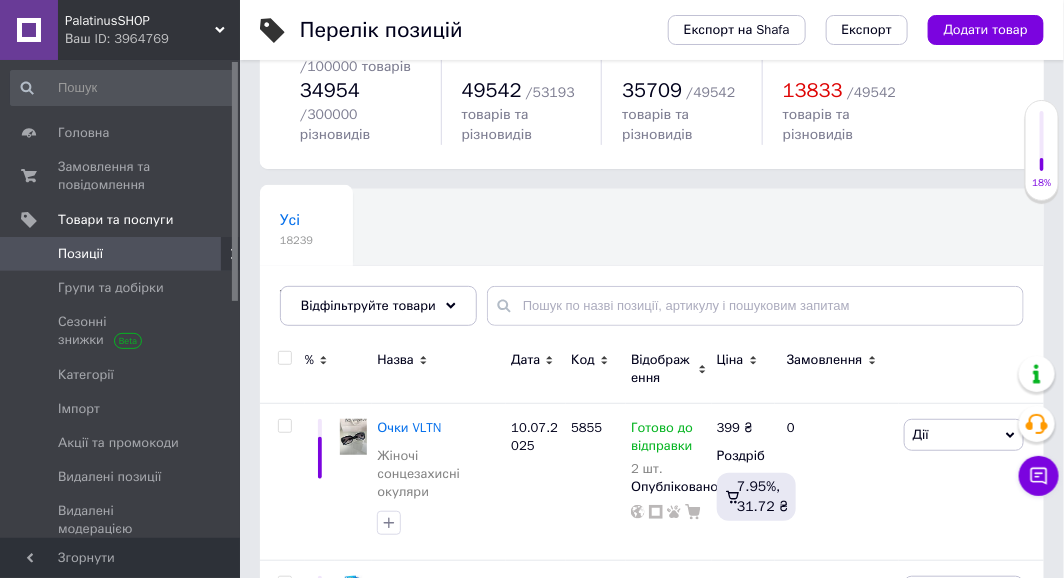 scroll, scrollTop: 200, scrollLeft: 0, axis: vertical 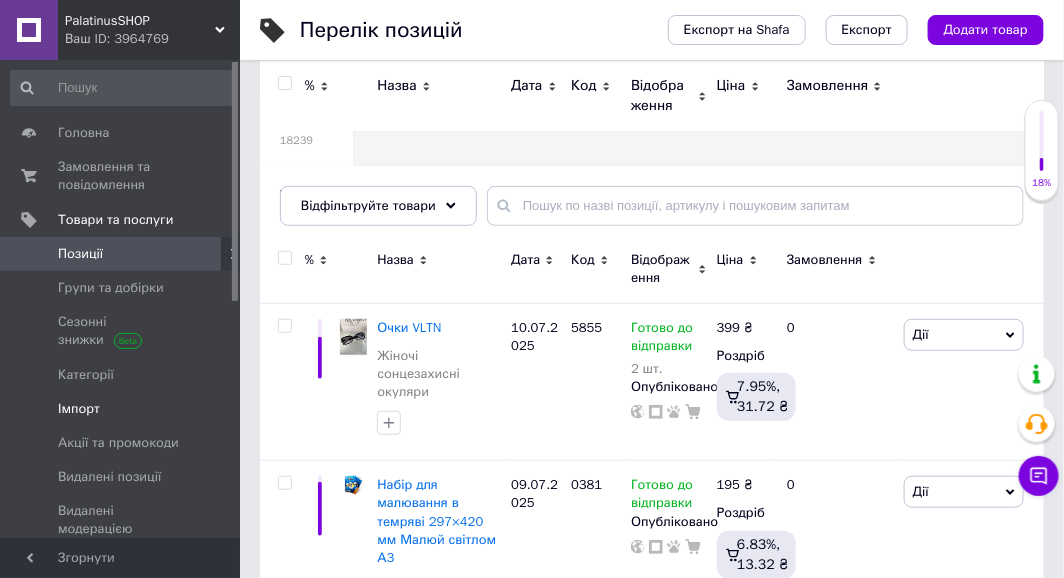 click on "Імпорт" at bounding box center [79, 409] 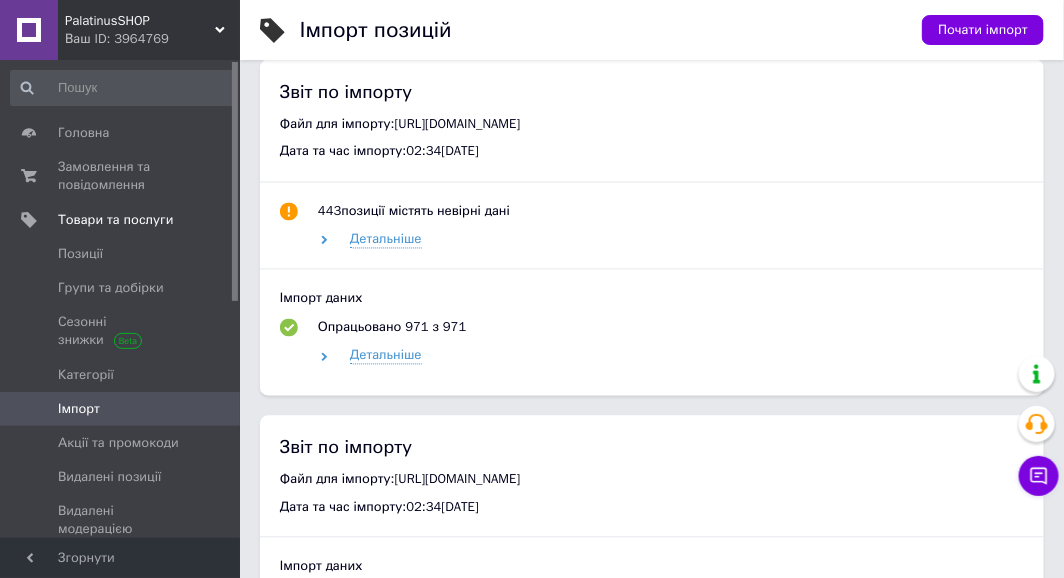 scroll, scrollTop: 1000, scrollLeft: 0, axis: vertical 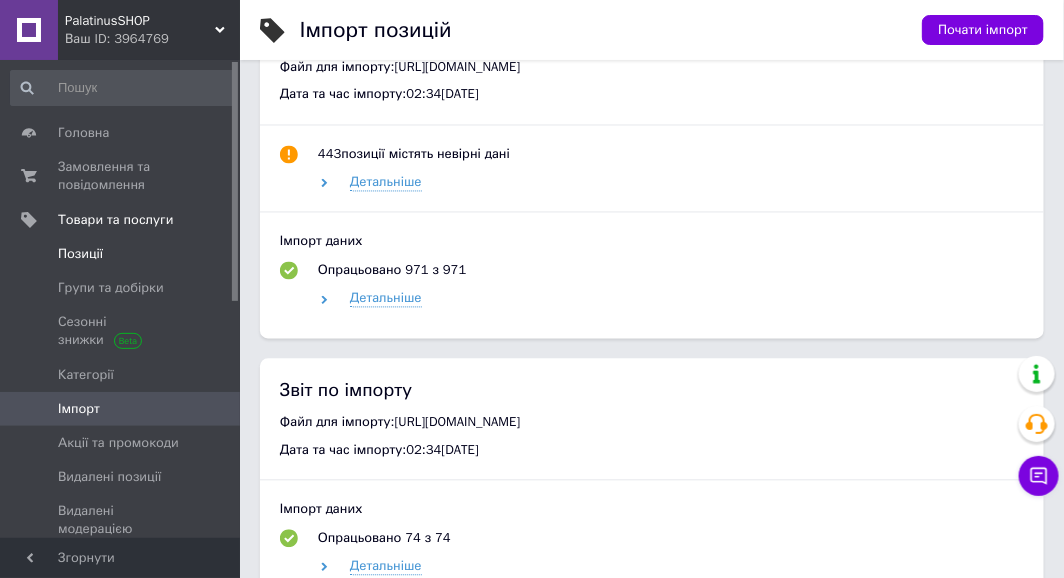 click on "Позиції" at bounding box center (80, 254) 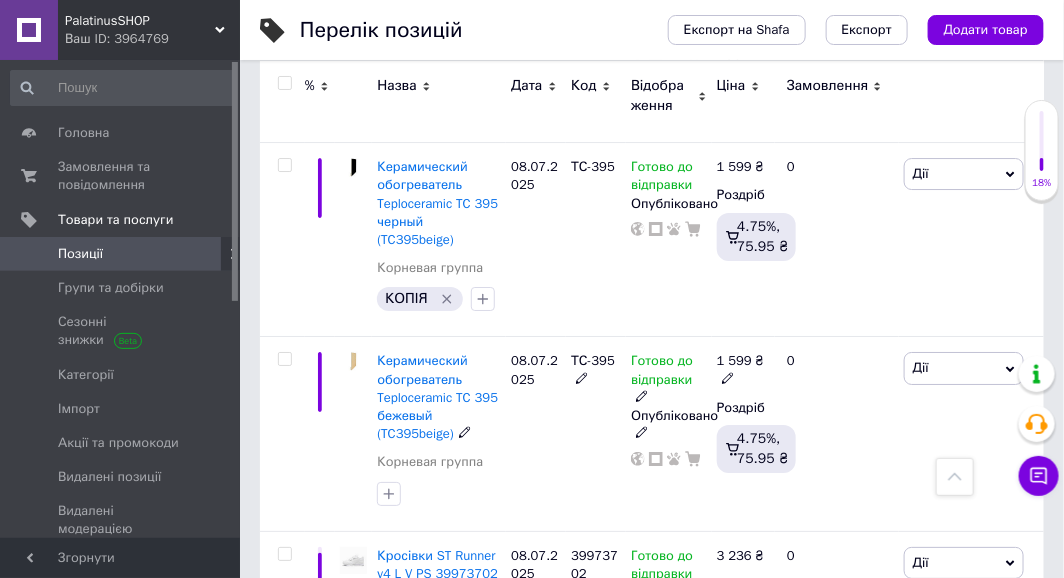 scroll, scrollTop: 1800, scrollLeft: 0, axis: vertical 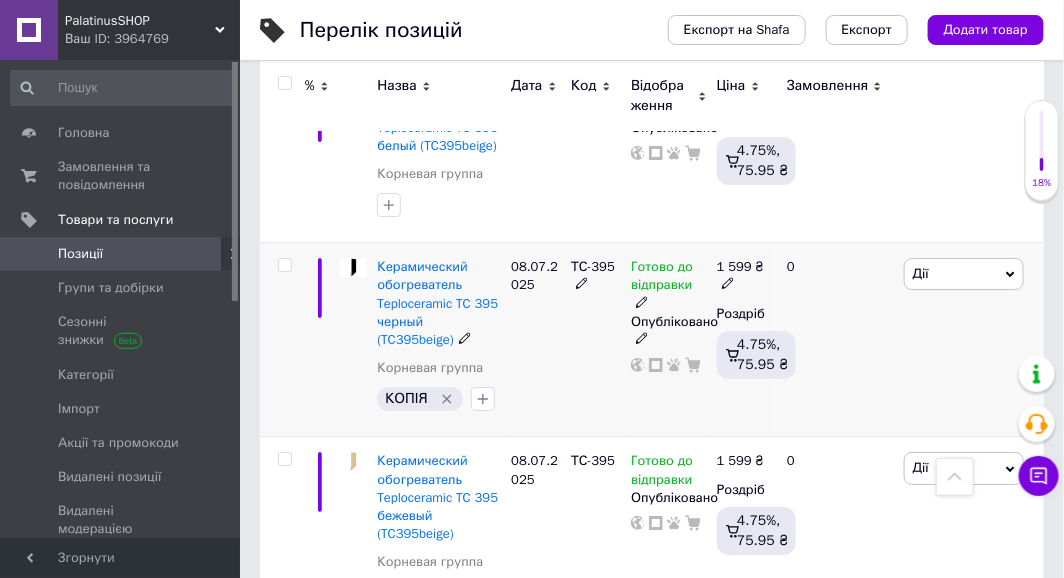 click 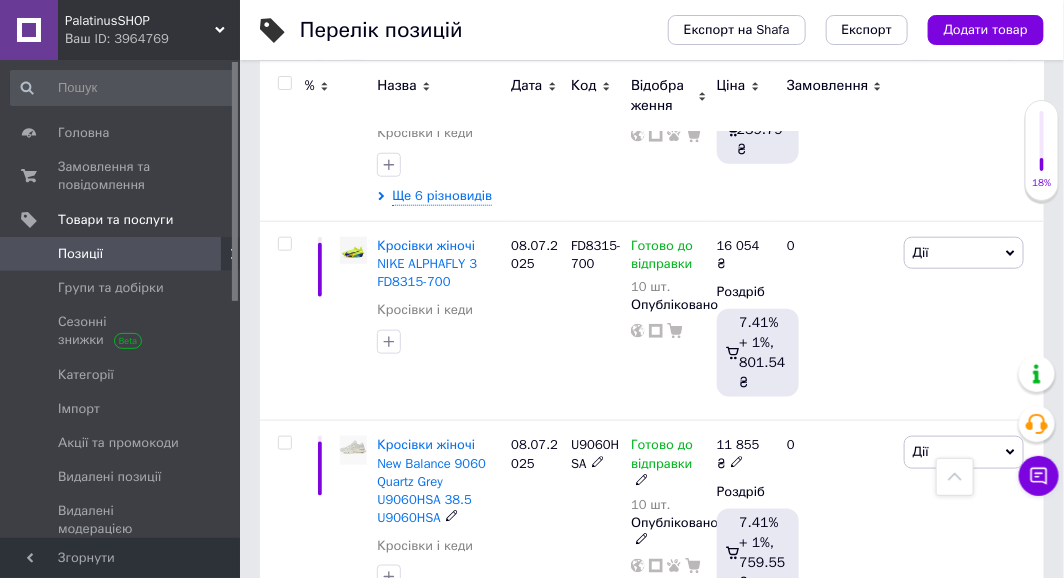 scroll, scrollTop: 2800, scrollLeft: 0, axis: vertical 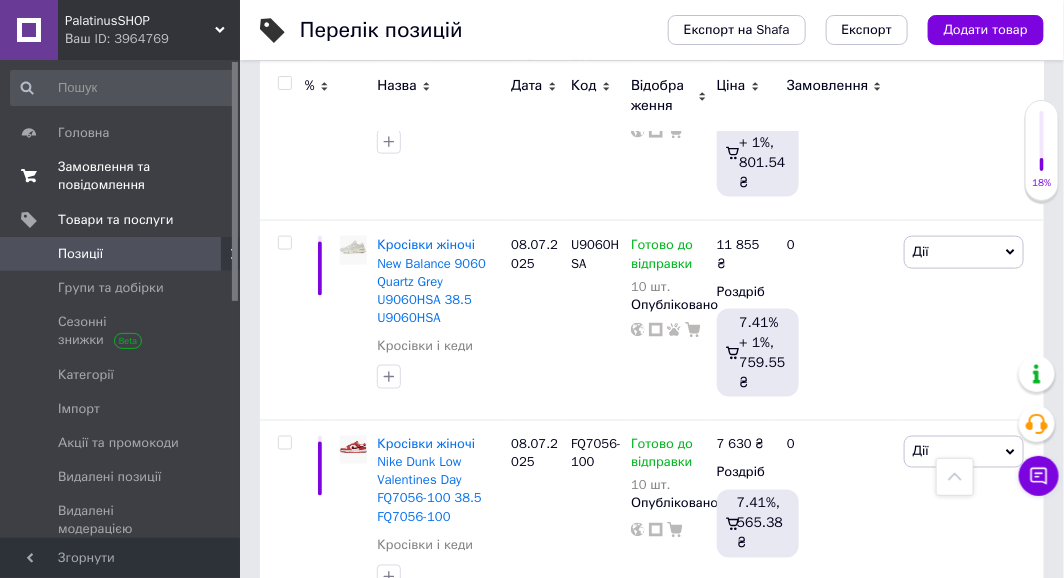 click on "Замовлення та повідомлення" at bounding box center [121, 176] 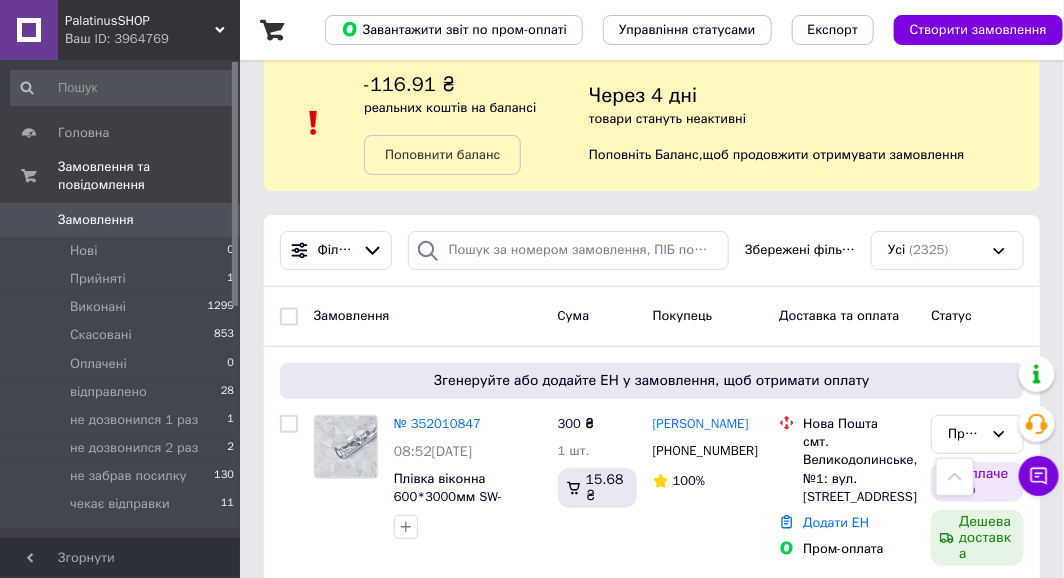 scroll, scrollTop: 0, scrollLeft: 0, axis: both 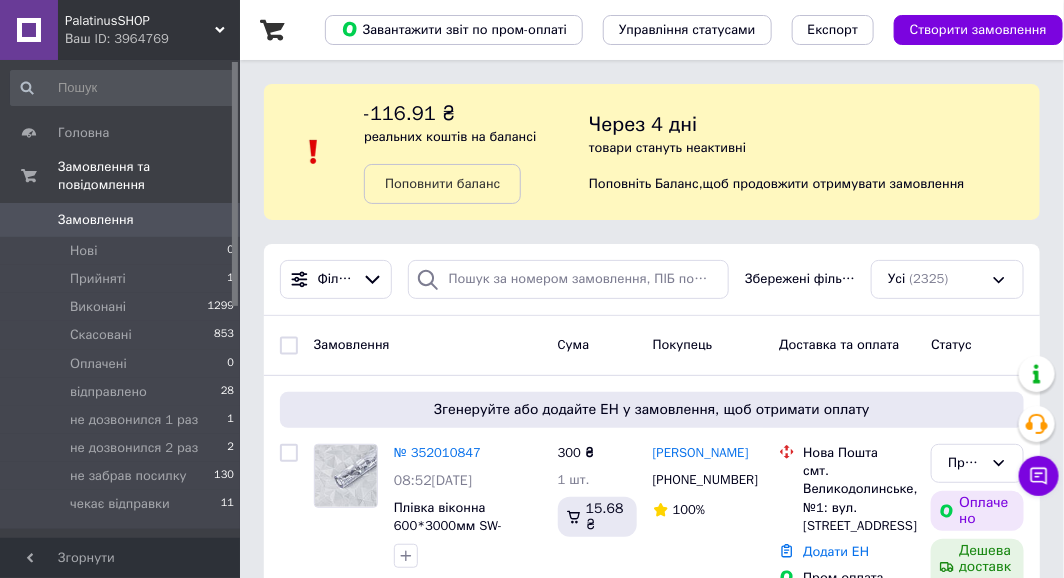 click on "PalatinusSHOP" at bounding box center (140, 21) 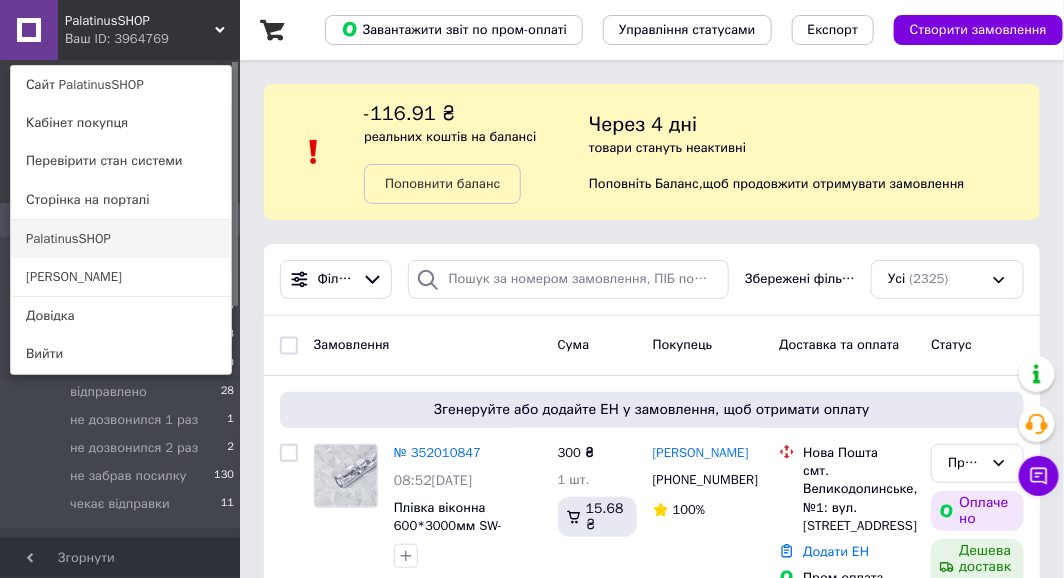 click on "PalatinusSHOP" at bounding box center (121, 239) 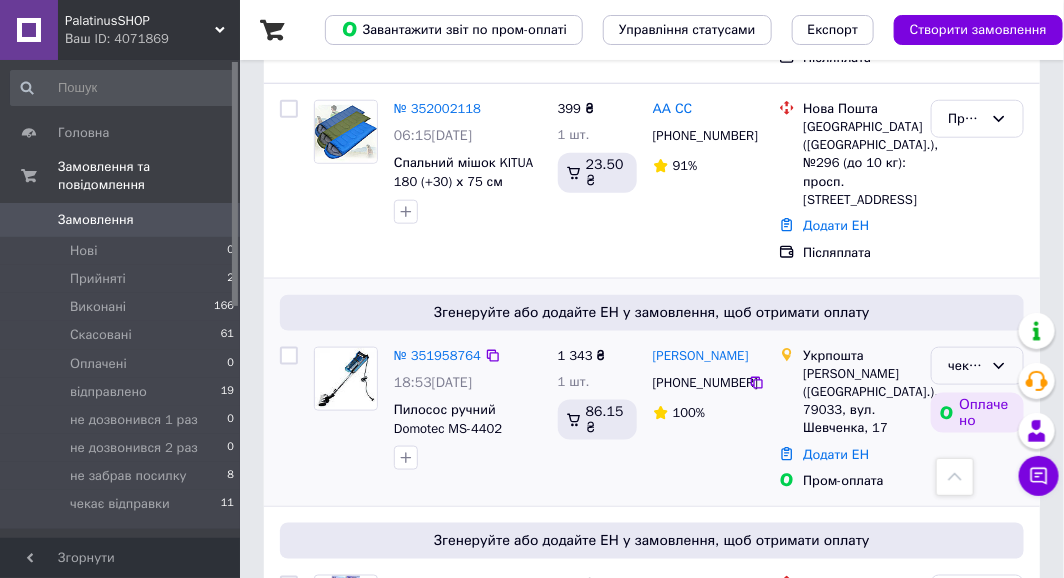 scroll, scrollTop: 500, scrollLeft: 0, axis: vertical 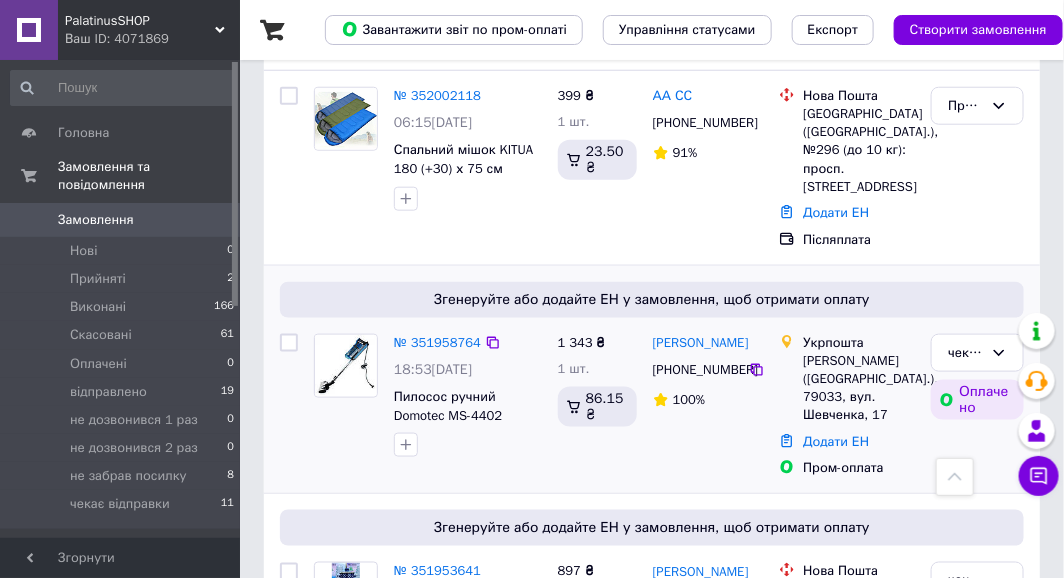 click on "№ 351958764 18:53[DATE] Пилосос ручний Domotec MS-4402 2000W" at bounding box center (468, 396) 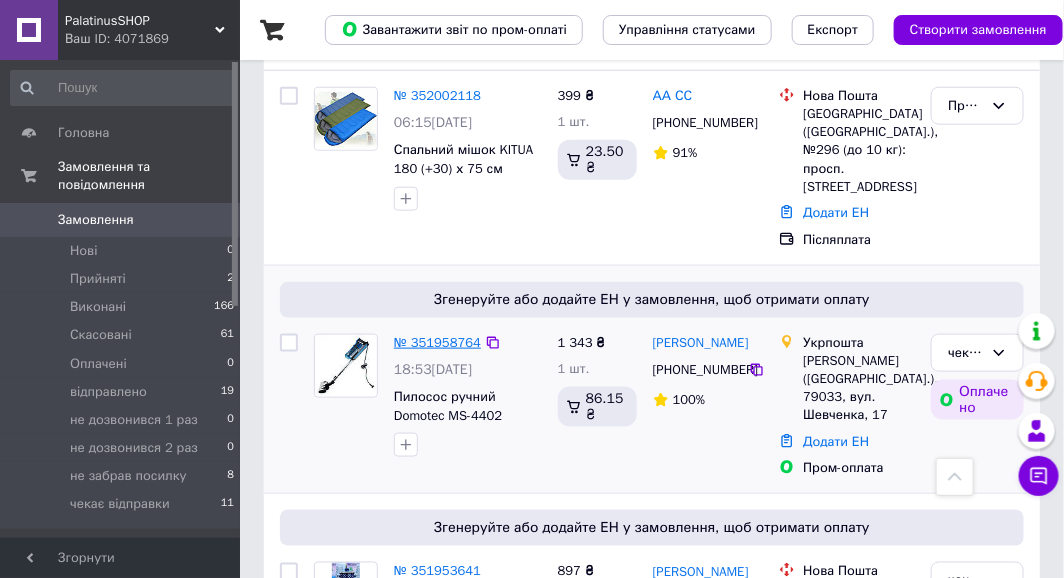click on "№ 351958764" at bounding box center (437, 342) 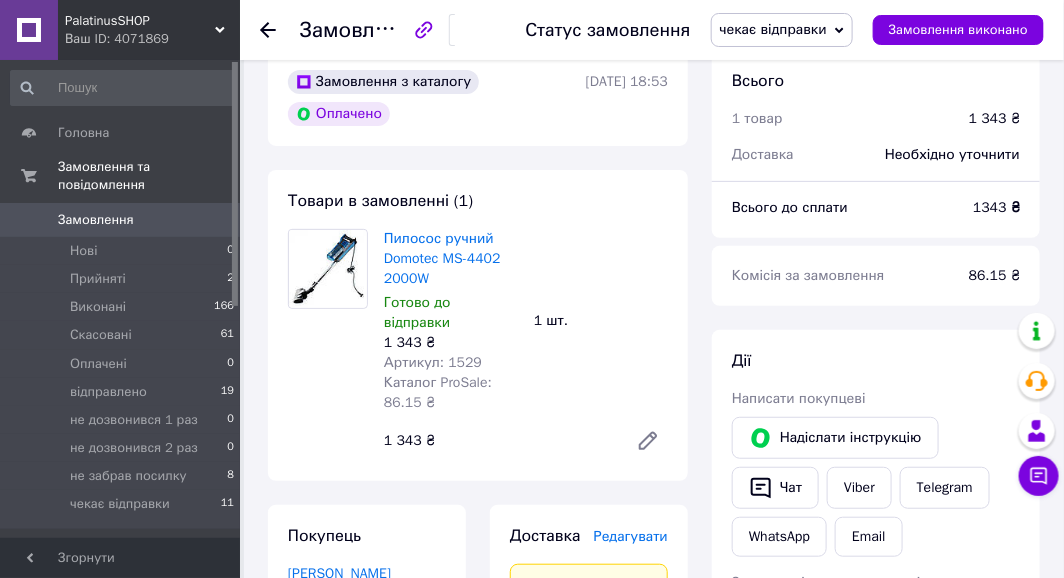 scroll, scrollTop: 100, scrollLeft: 0, axis: vertical 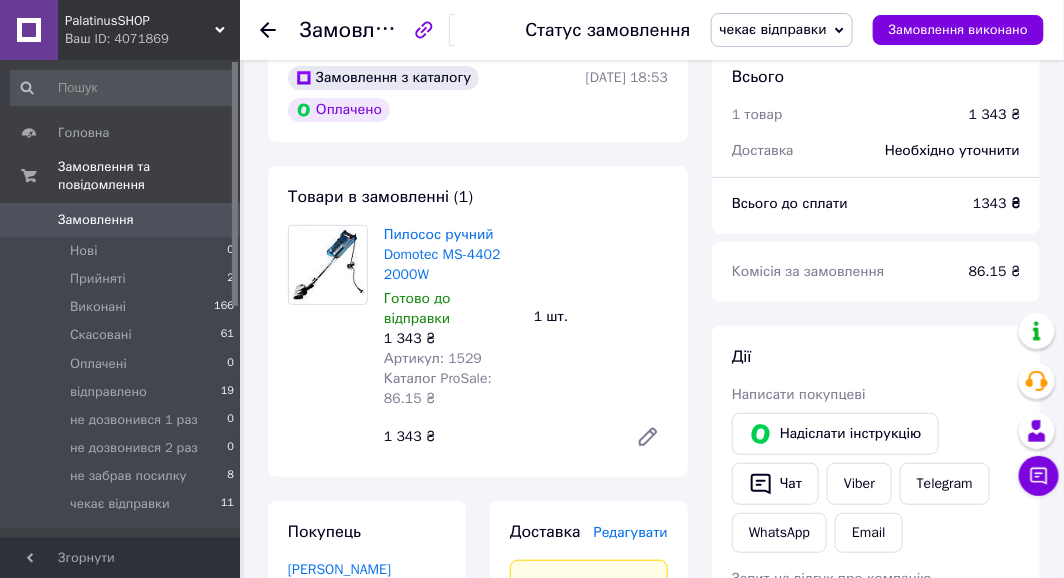 click 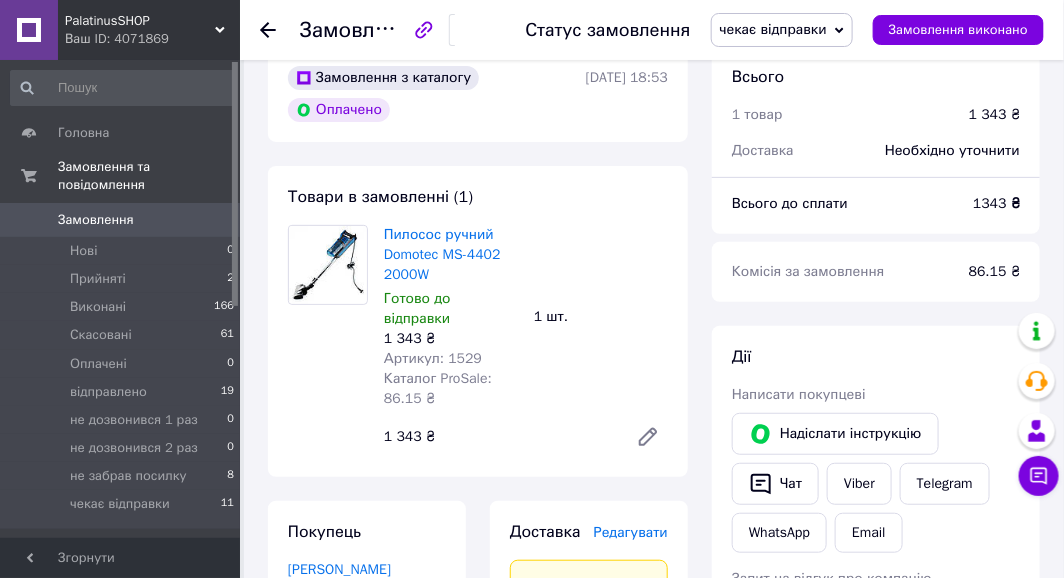 click 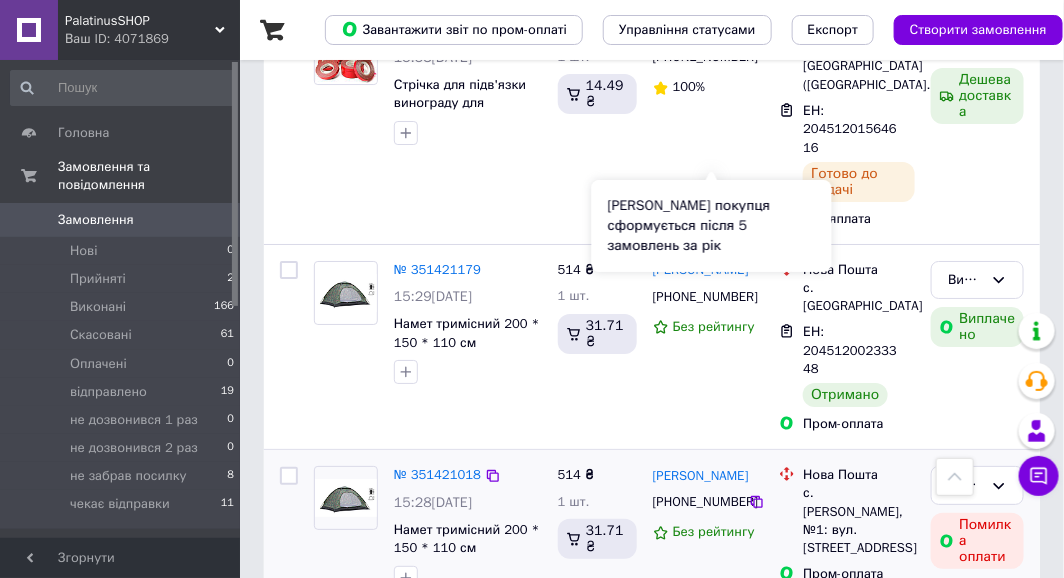 scroll, scrollTop: 4200, scrollLeft: 0, axis: vertical 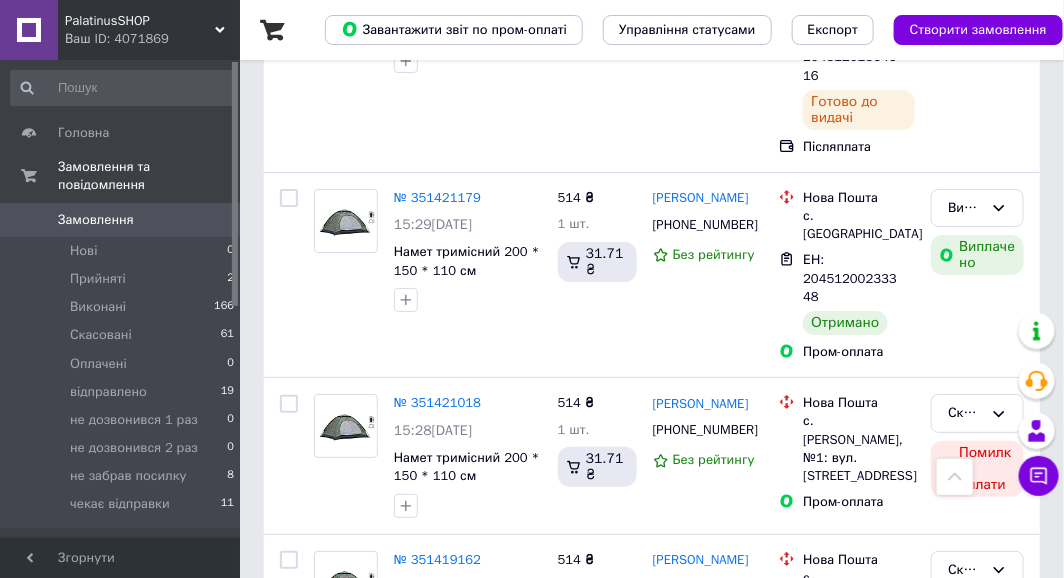 click on "PalatinusSHOP Ваш ID: 4071869" at bounding box center (149, 30) 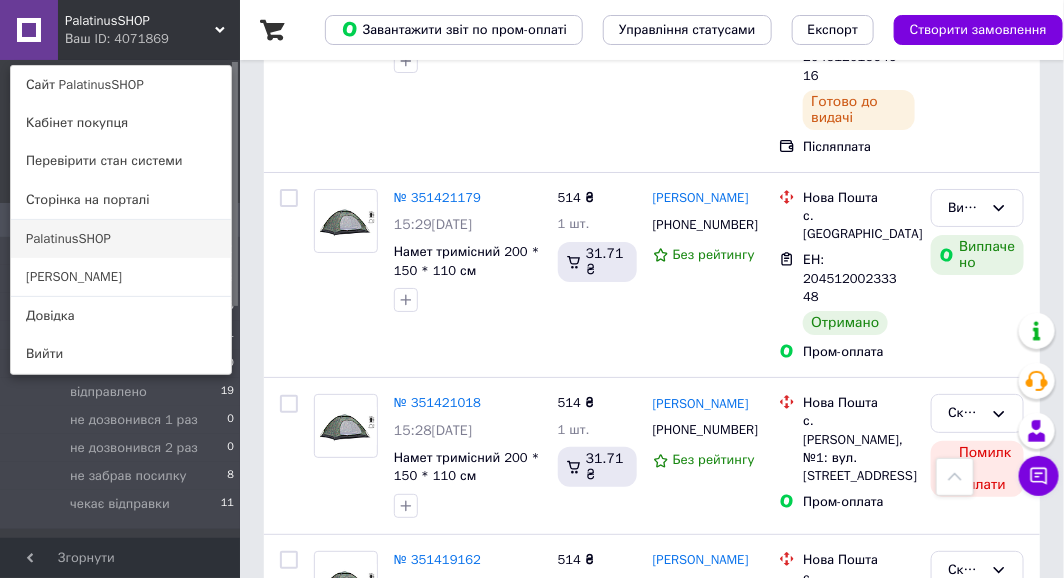 click on "PalatinusSHOP" at bounding box center [121, 239] 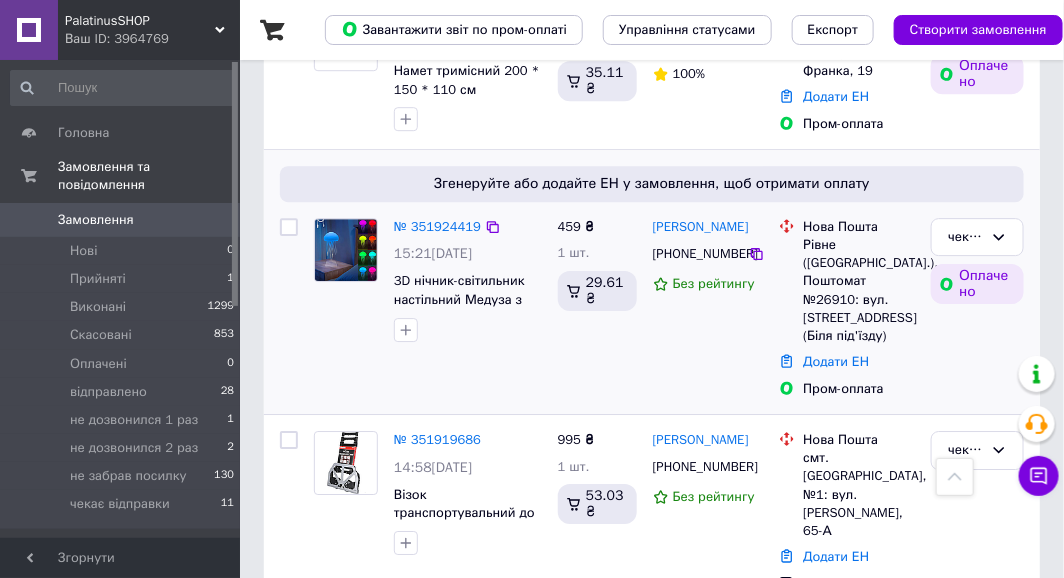 scroll, scrollTop: 1800, scrollLeft: 0, axis: vertical 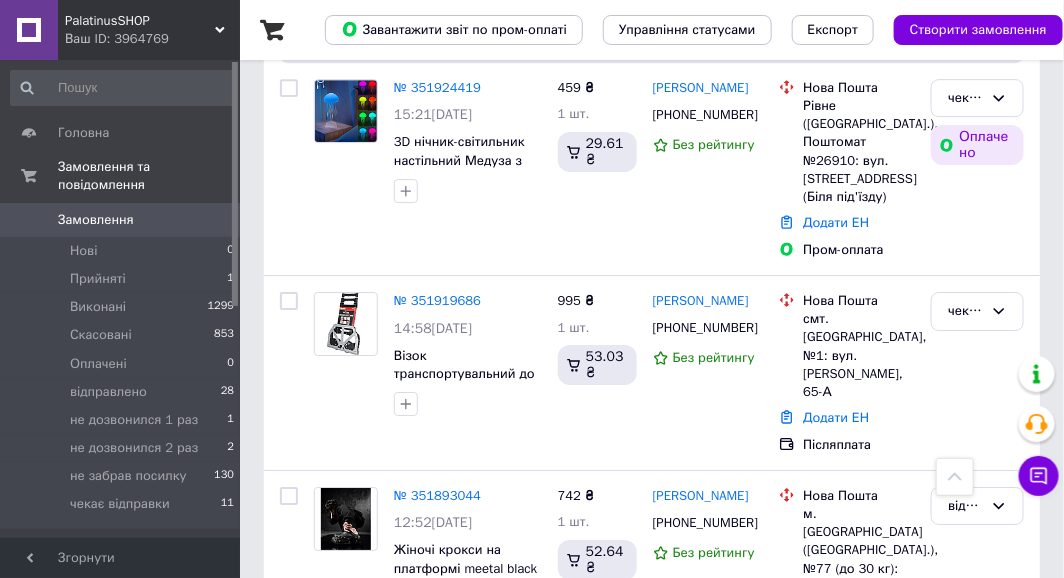click on "PalatinusSHOP" at bounding box center (140, 21) 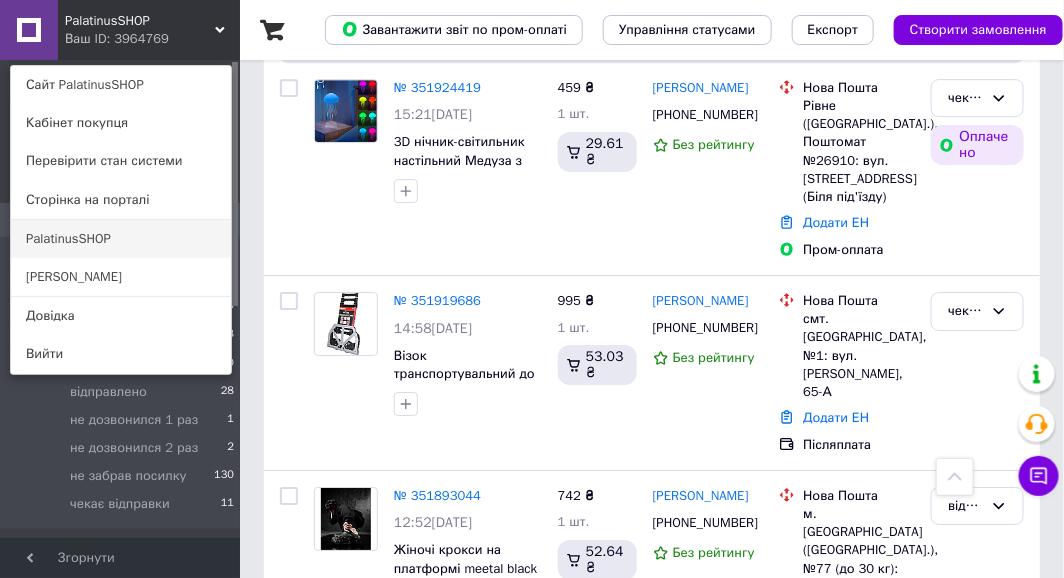 click on "PalatinusSHOP" at bounding box center (121, 239) 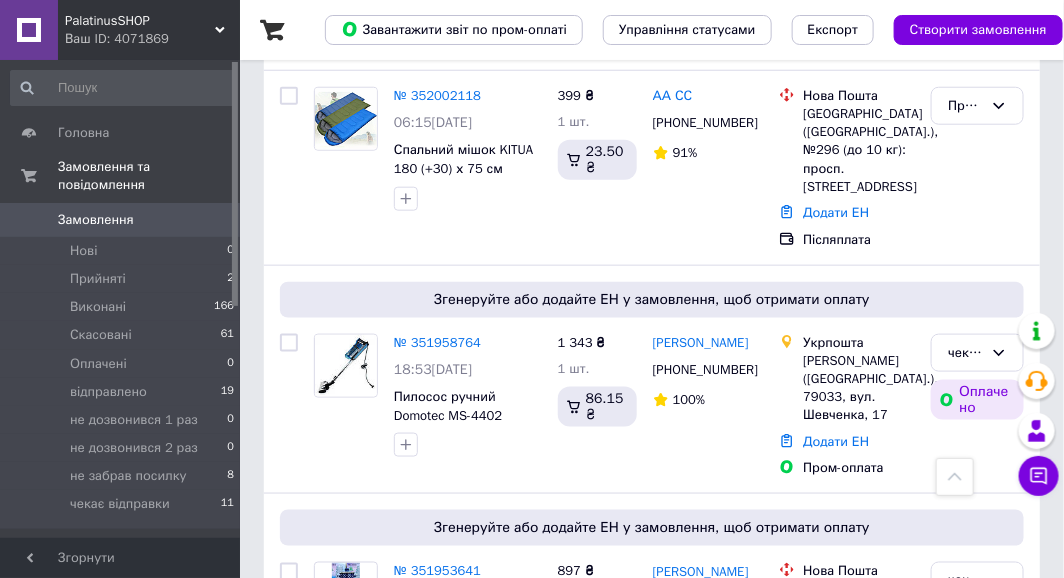 scroll, scrollTop: 600, scrollLeft: 0, axis: vertical 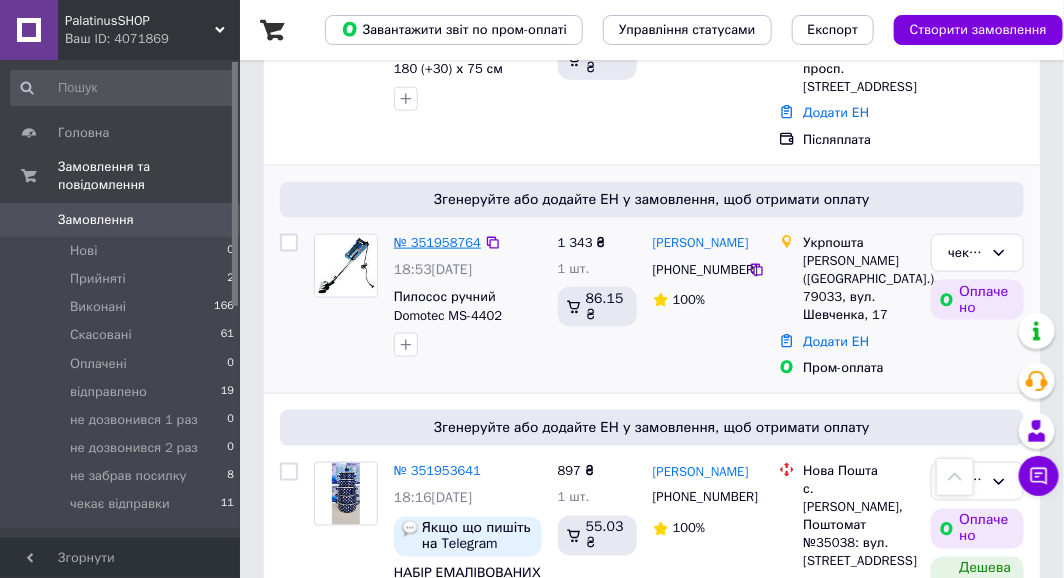 click on "№ 351958764" at bounding box center (437, 242) 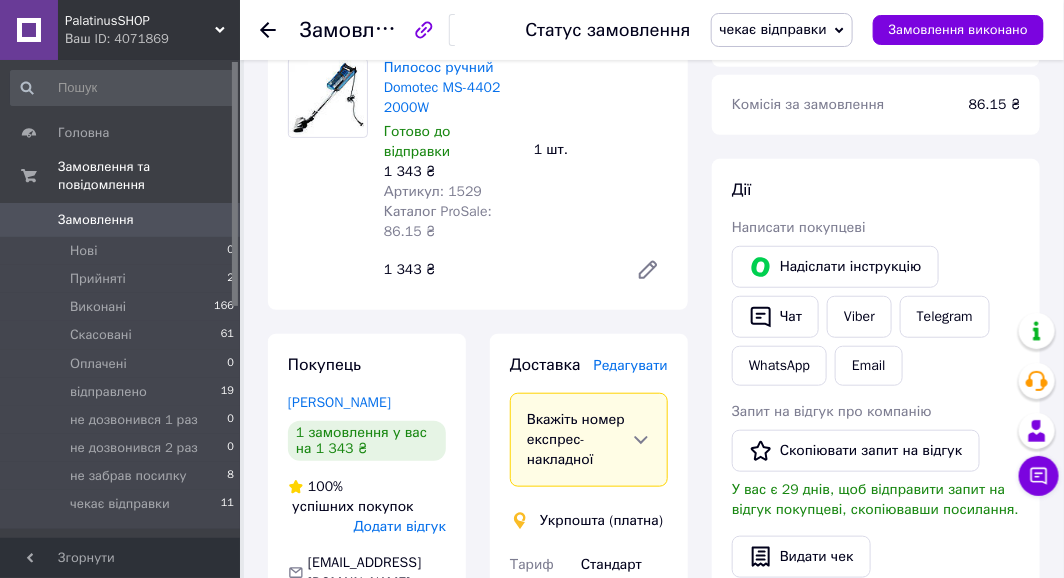 scroll, scrollTop: 300, scrollLeft: 0, axis: vertical 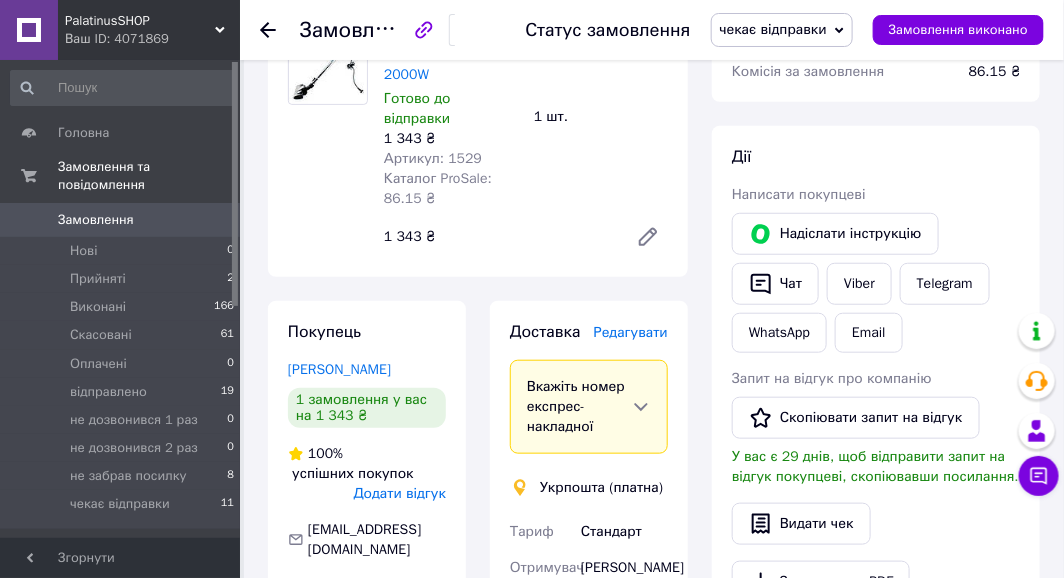 click 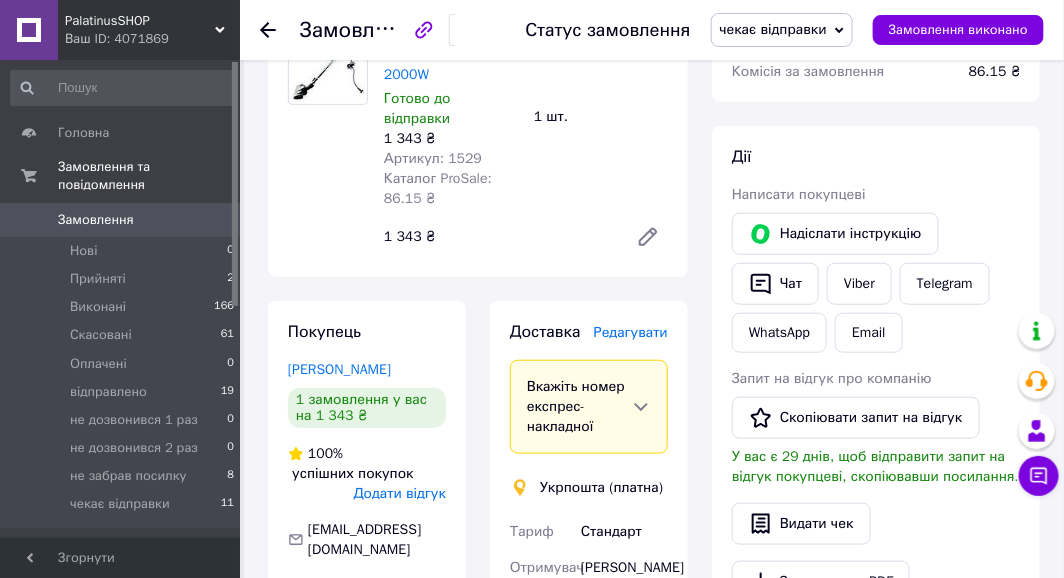 click 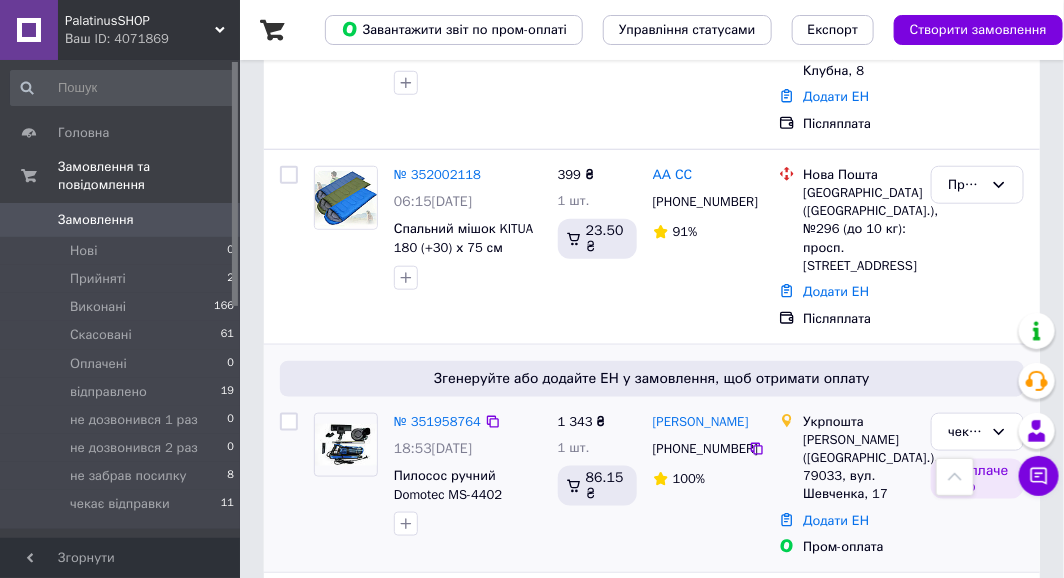 scroll, scrollTop: 400, scrollLeft: 0, axis: vertical 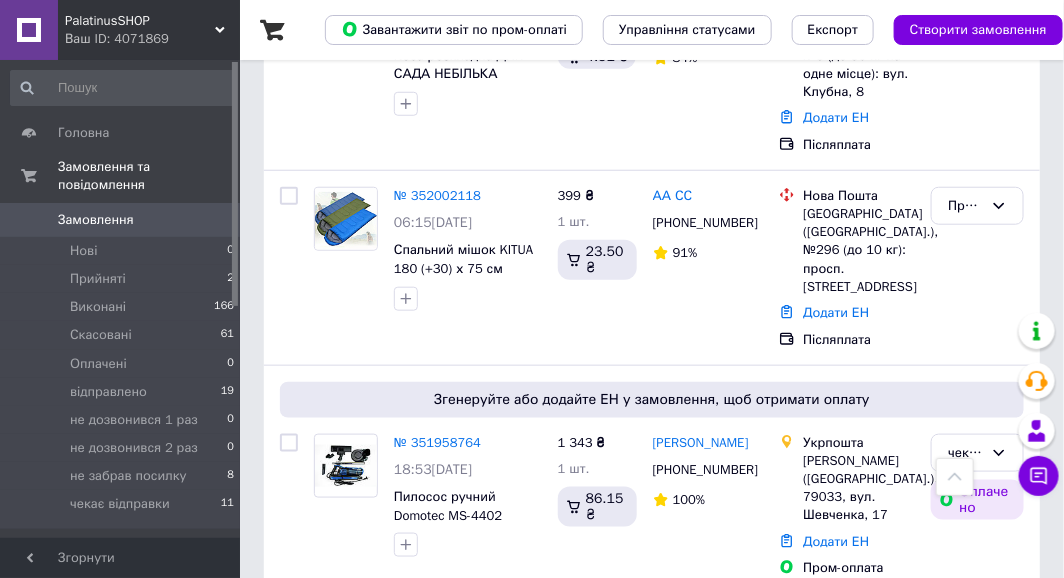 drag, startPoint x: 760, startPoint y: 237, endPoint x: 940, endPoint y: 342, distance: 208.38666 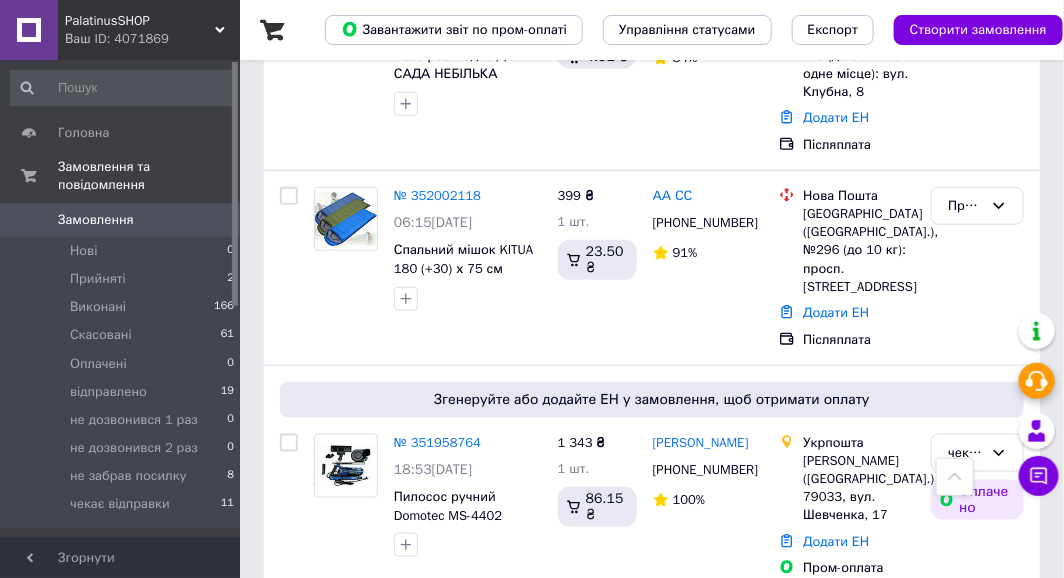 scroll, scrollTop: 0, scrollLeft: 0, axis: both 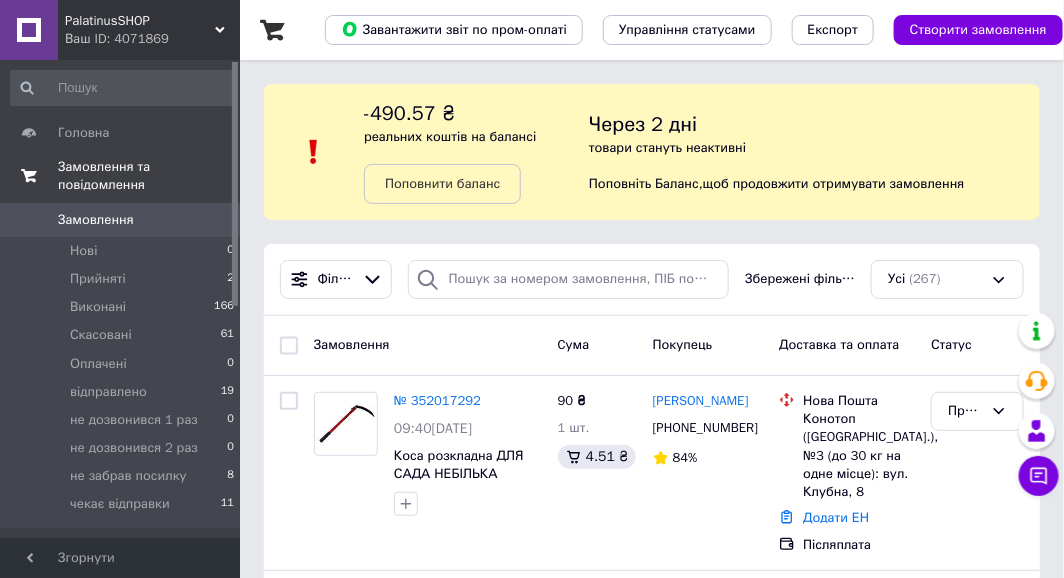 click on "Замовлення та повідомлення" at bounding box center [149, 176] 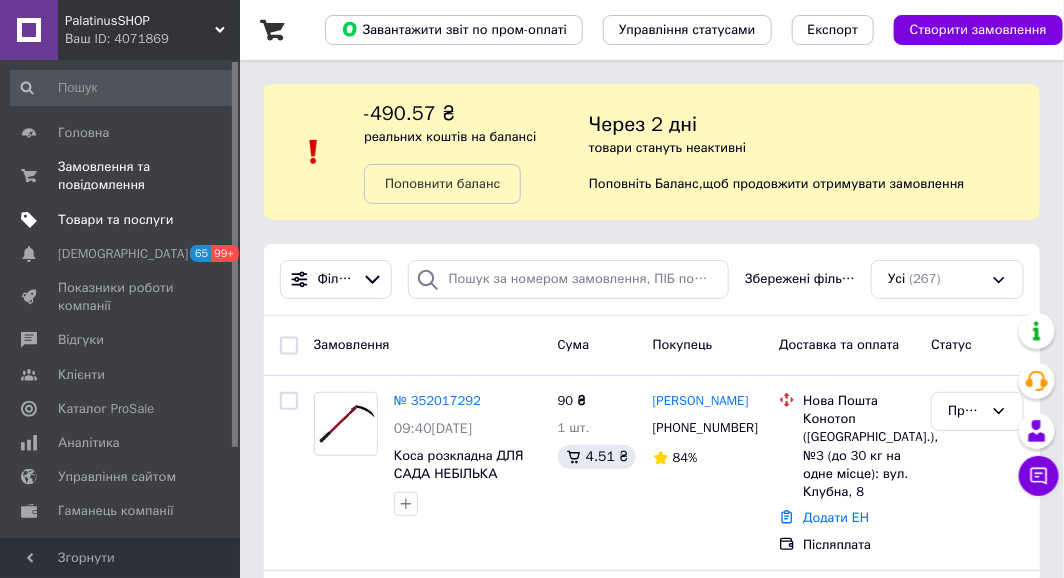 click on "Товари та послуги" at bounding box center (115, 220) 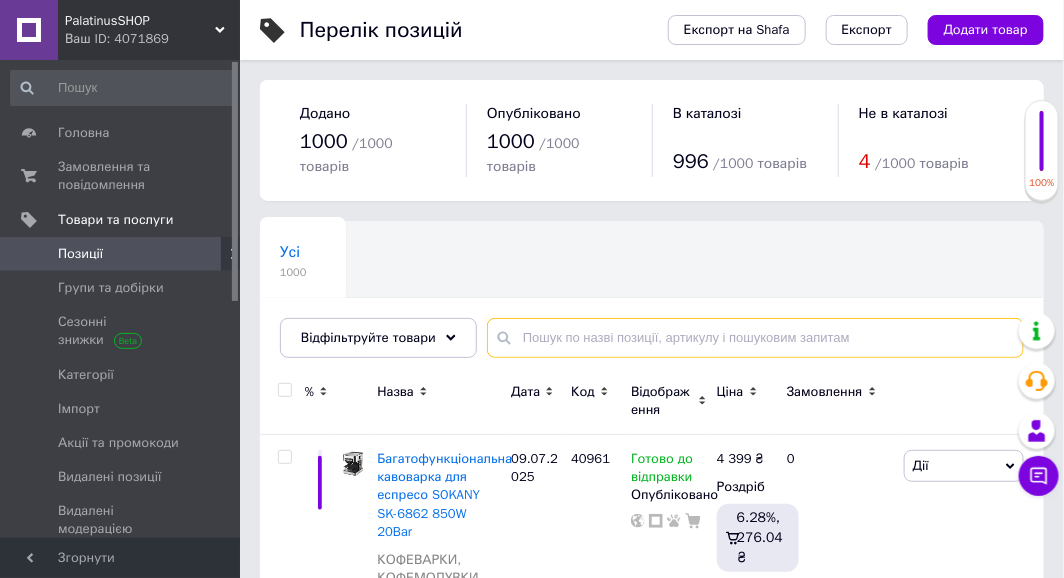click at bounding box center (755, 338) 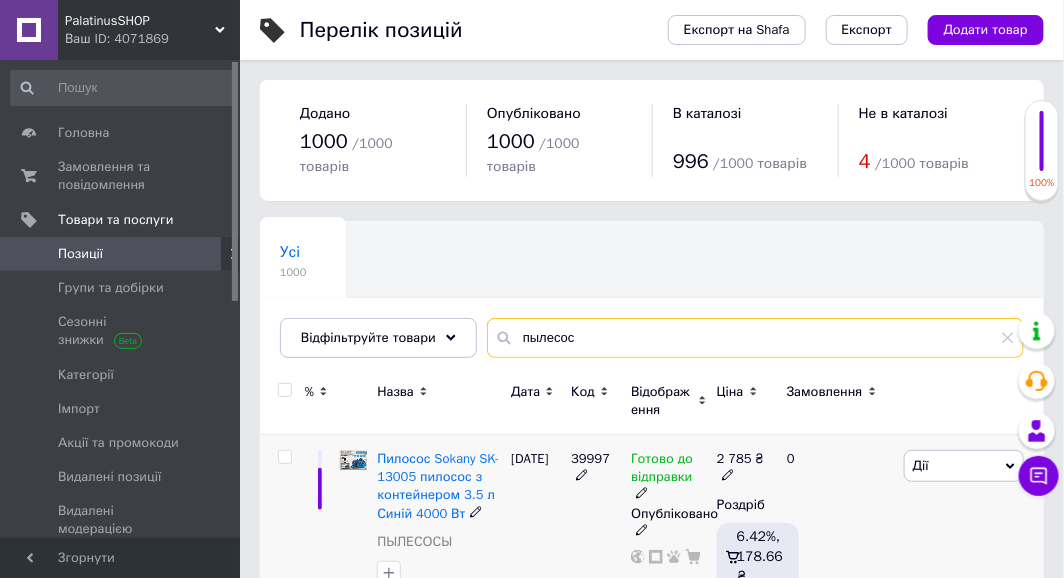 scroll, scrollTop: 100, scrollLeft: 0, axis: vertical 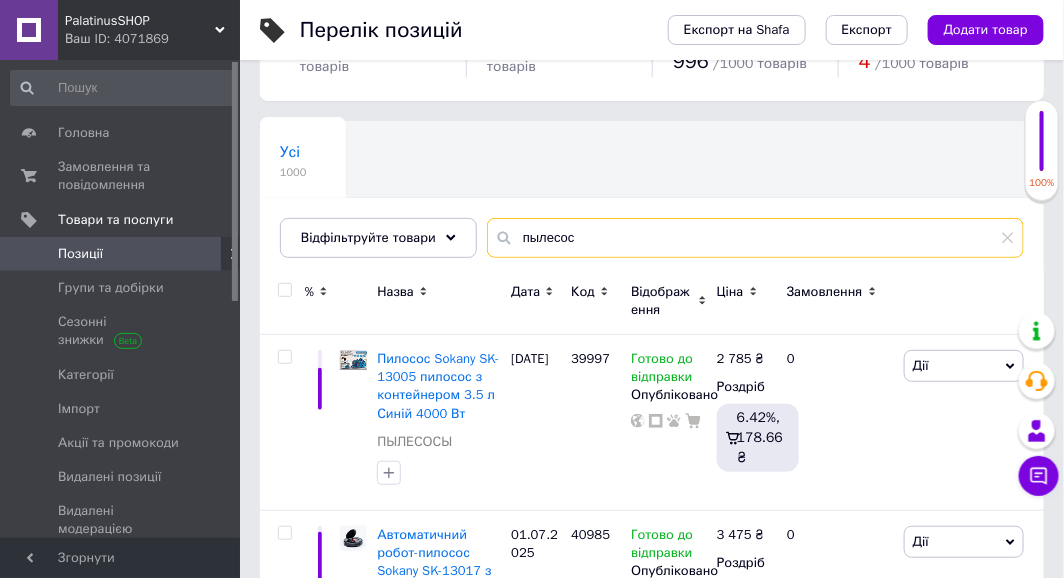 type on "пылесос" 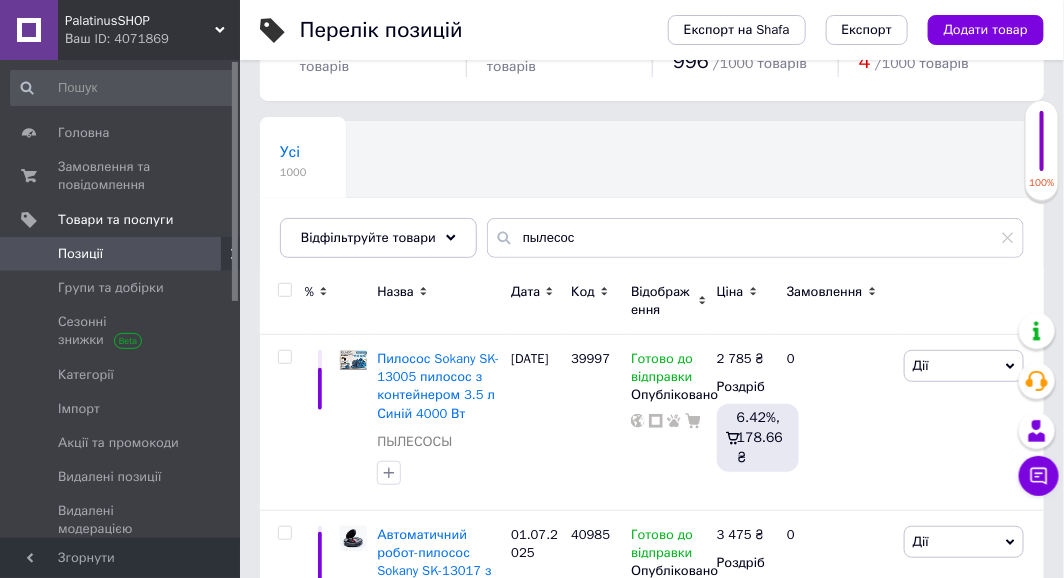 click at bounding box center (284, 290) 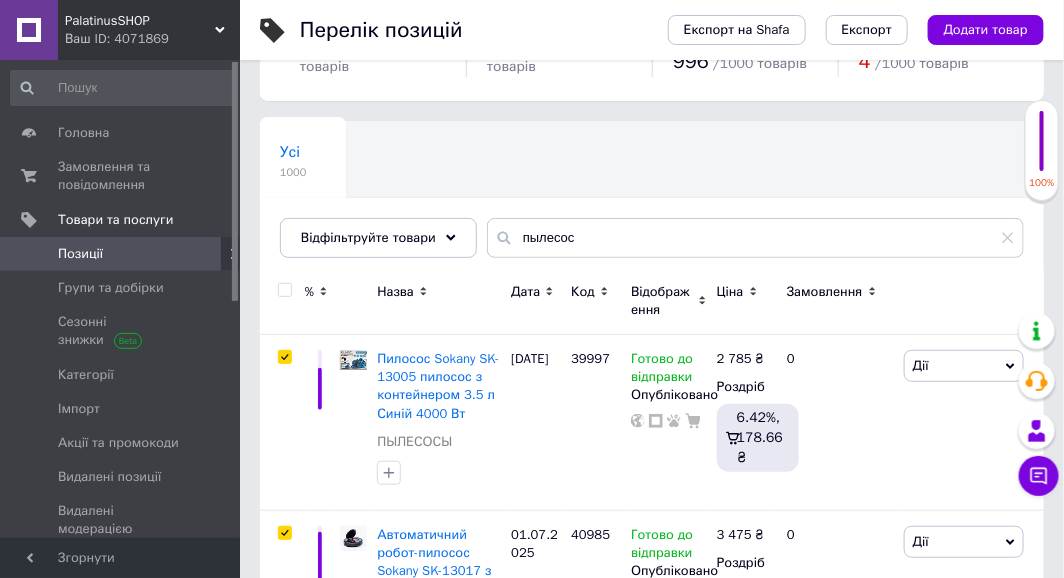 checkbox on "true" 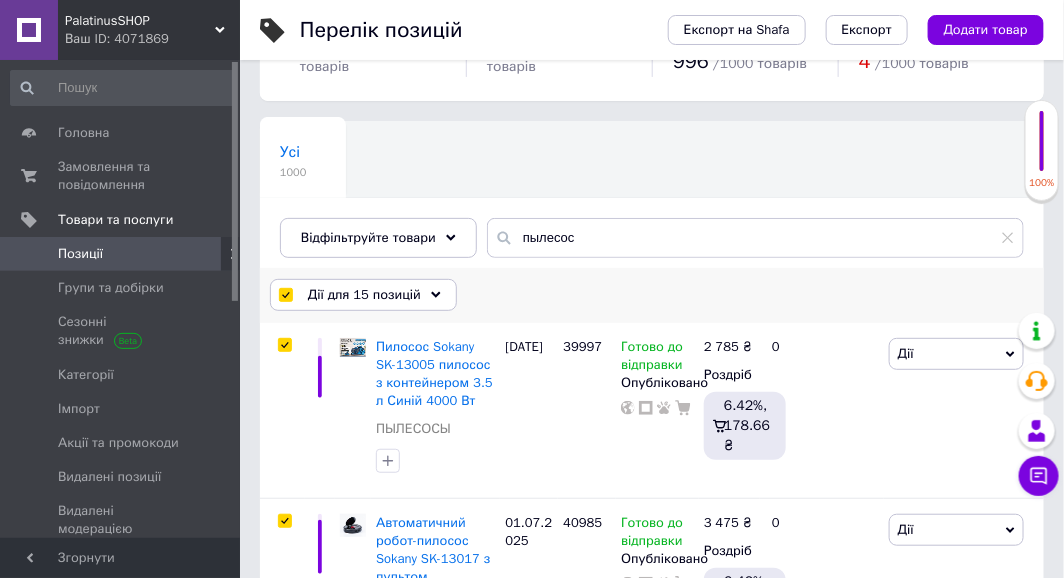 click on "Дії для 15 позицій" at bounding box center (363, 295) 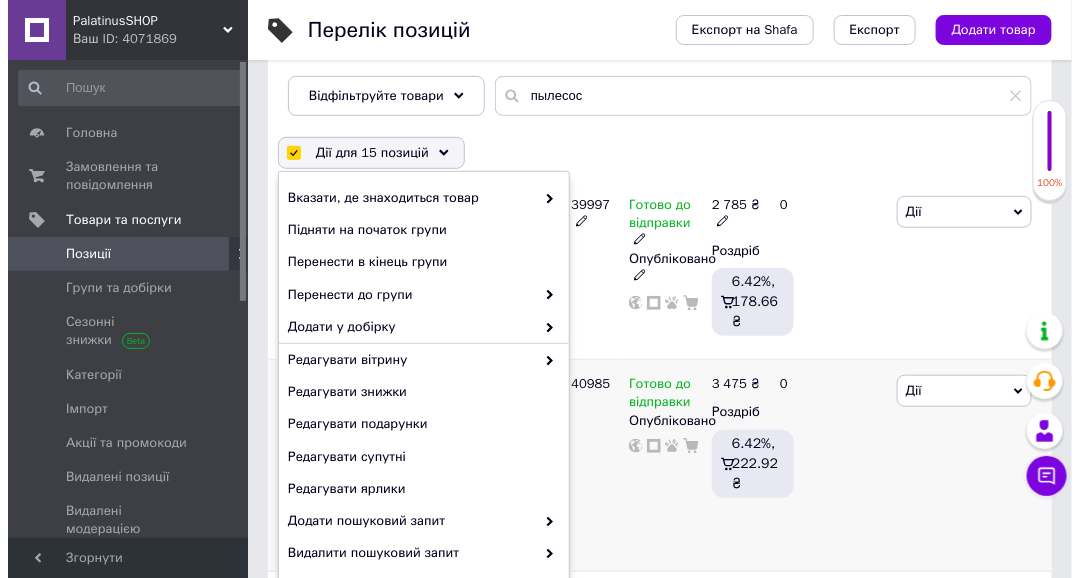 scroll, scrollTop: 300, scrollLeft: 0, axis: vertical 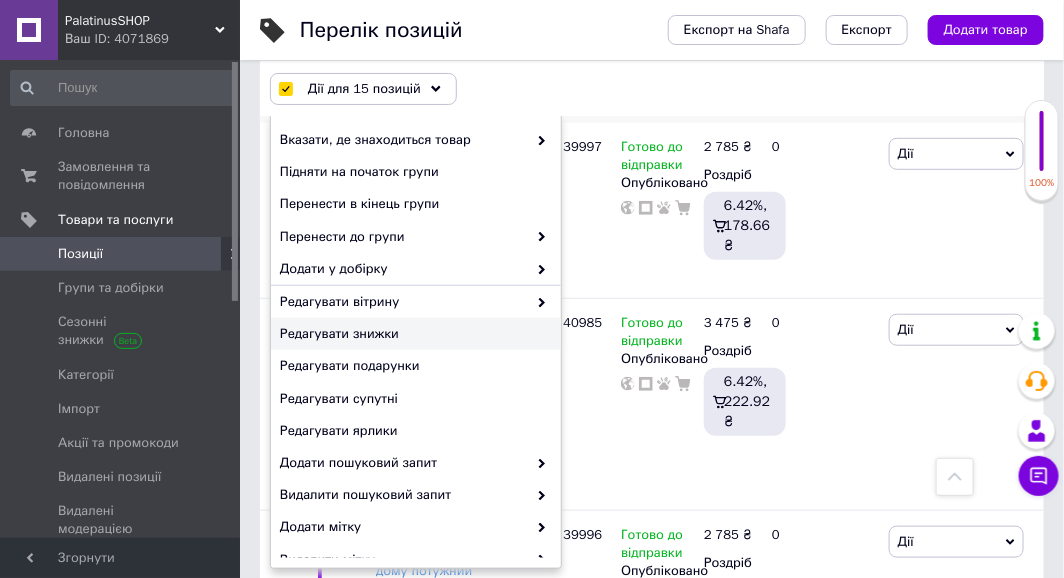 click on "Редагувати знижки" at bounding box center [413, 334] 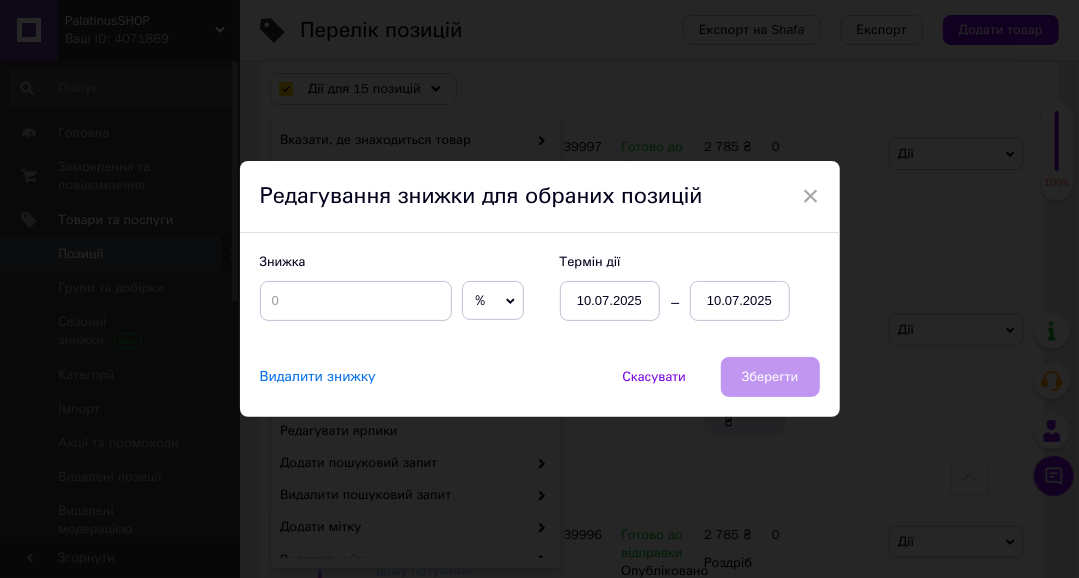 click on "10.07.2025" at bounding box center [740, 301] 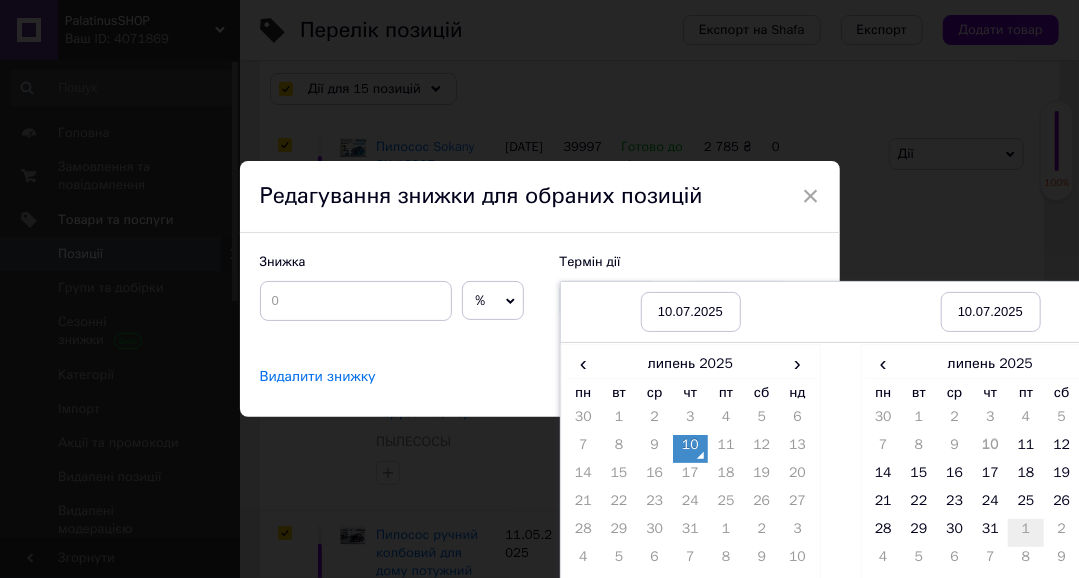 click on "1" at bounding box center (1026, 533) 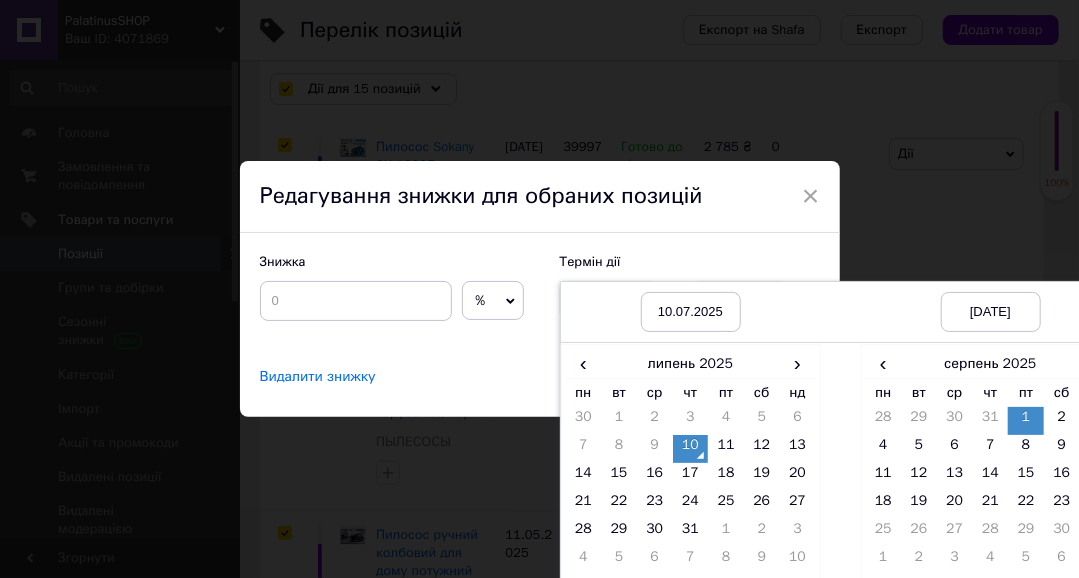 click on "30" at bounding box center (1062, 533) 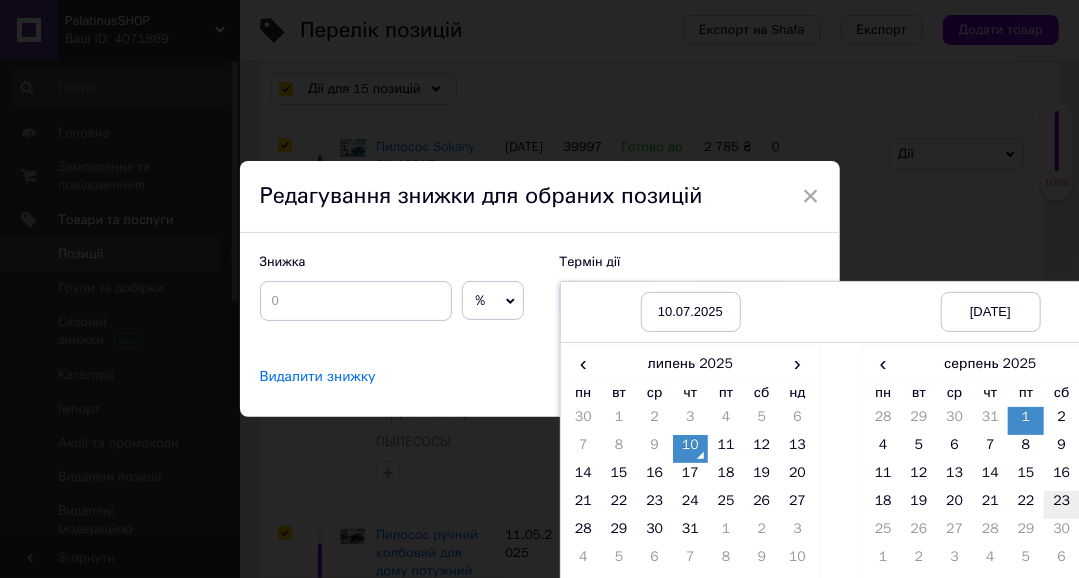 click on "23" at bounding box center (1062, 505) 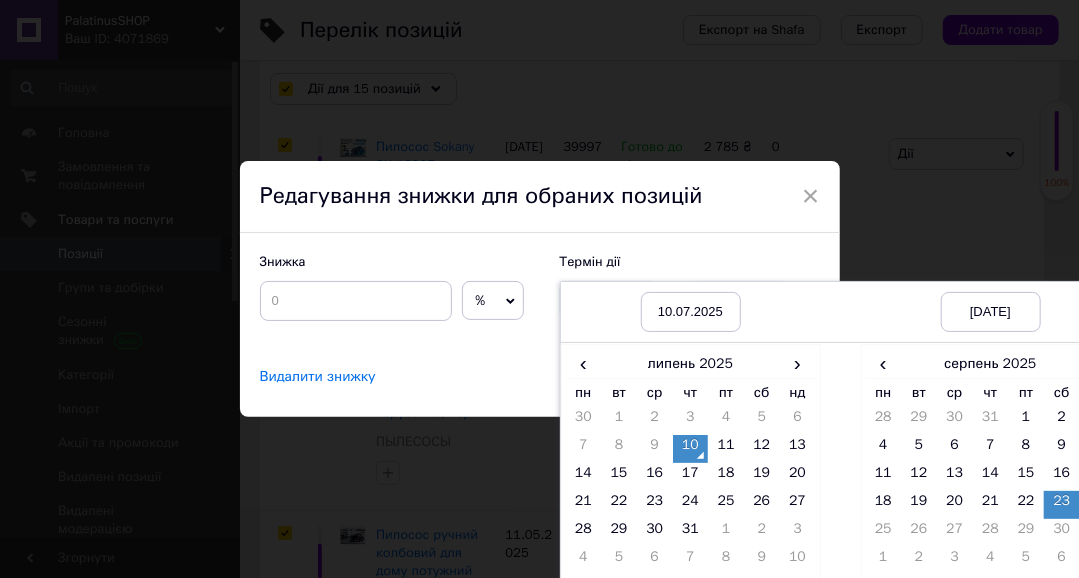 scroll, scrollTop: 64, scrollLeft: 0, axis: vertical 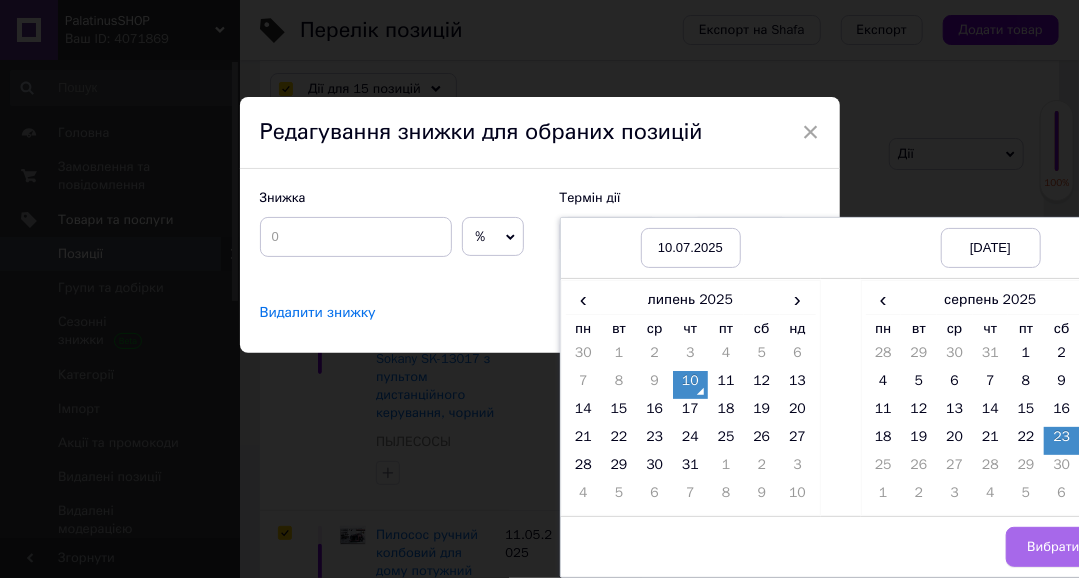 click on "Вибрати" at bounding box center [1053, 547] 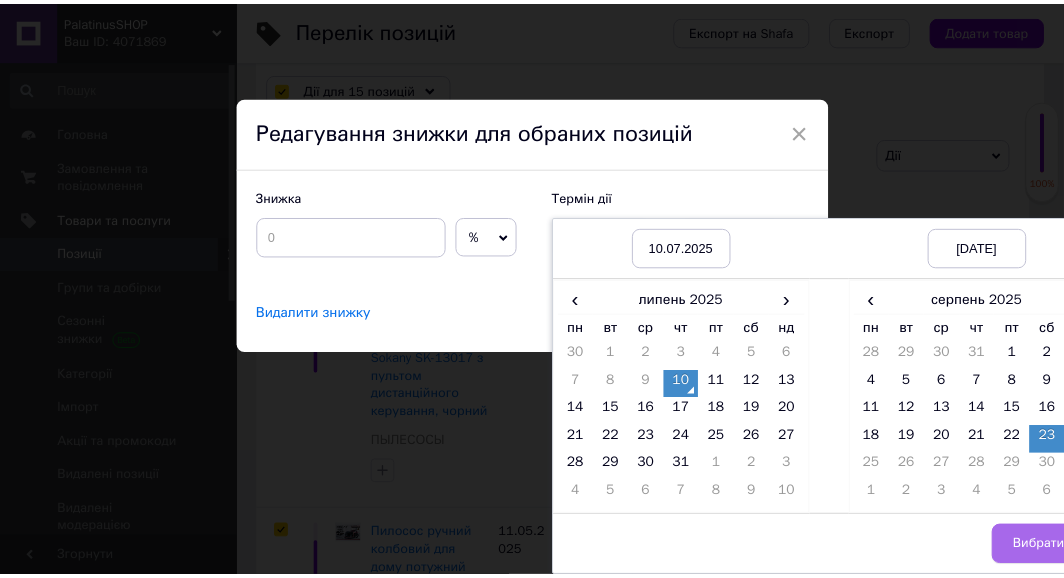 scroll, scrollTop: 0, scrollLeft: 0, axis: both 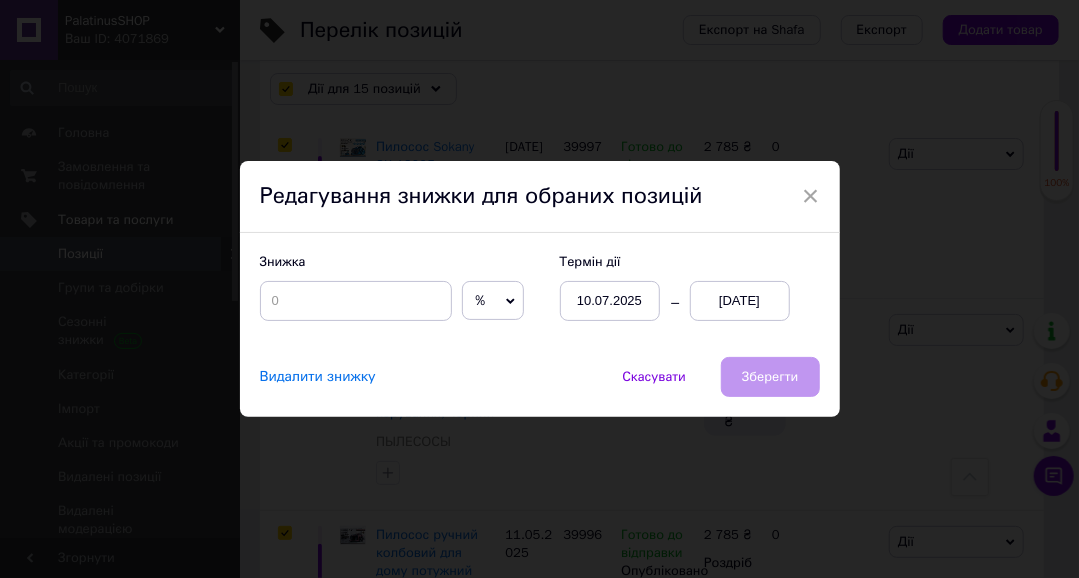 click on "%" at bounding box center [493, 301] 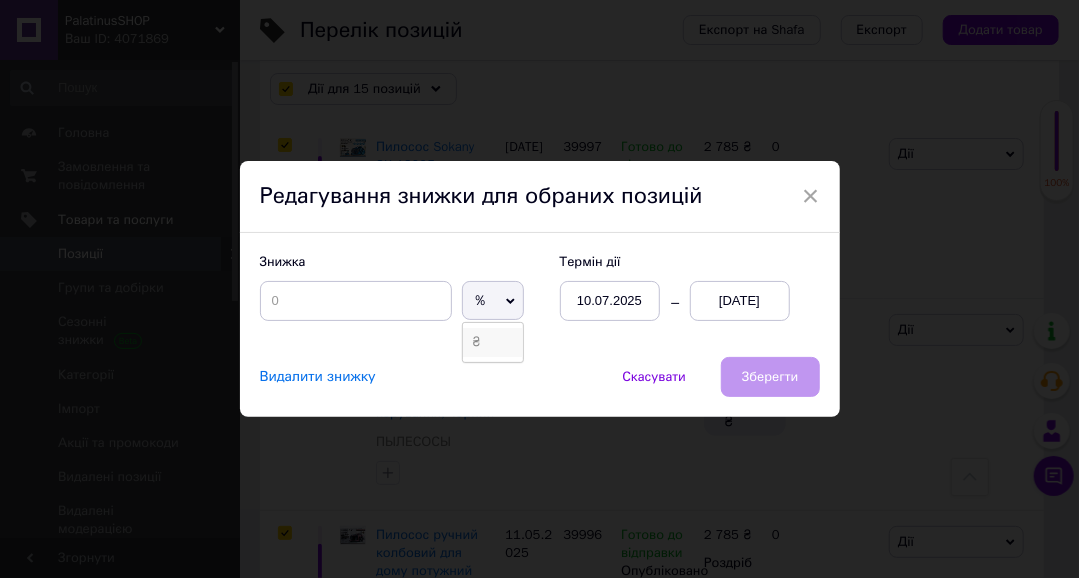 click on "₴" at bounding box center (493, 342) 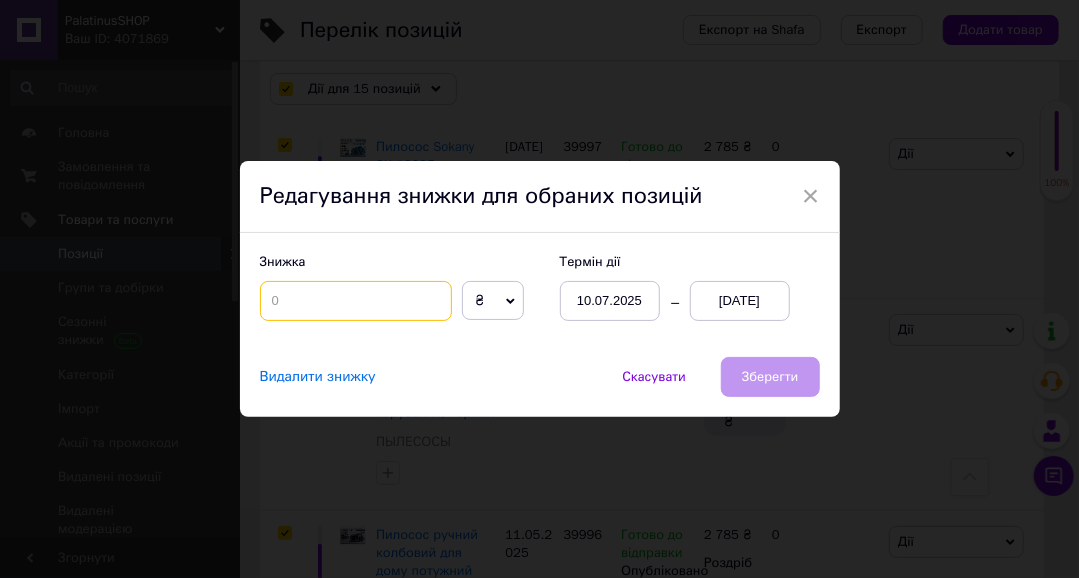 click at bounding box center (356, 301) 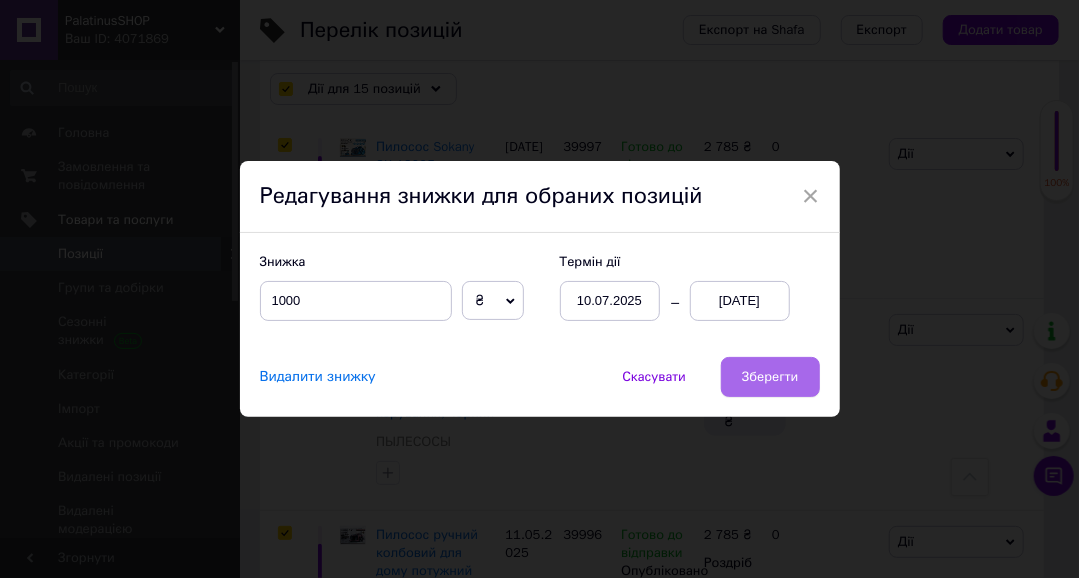click on "Зберегти" at bounding box center (770, 377) 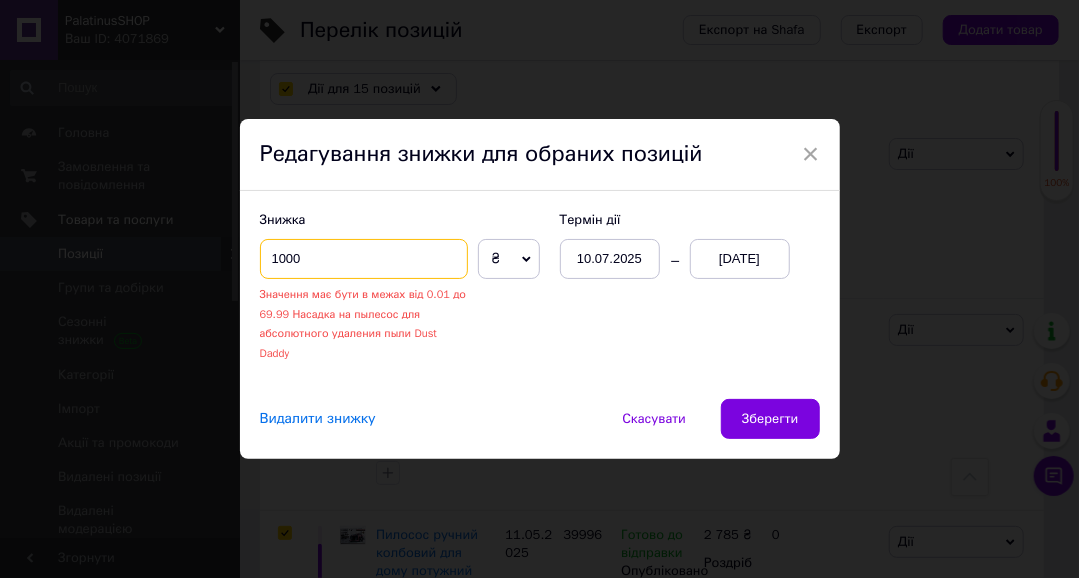 click on "1000" at bounding box center (364, 259) 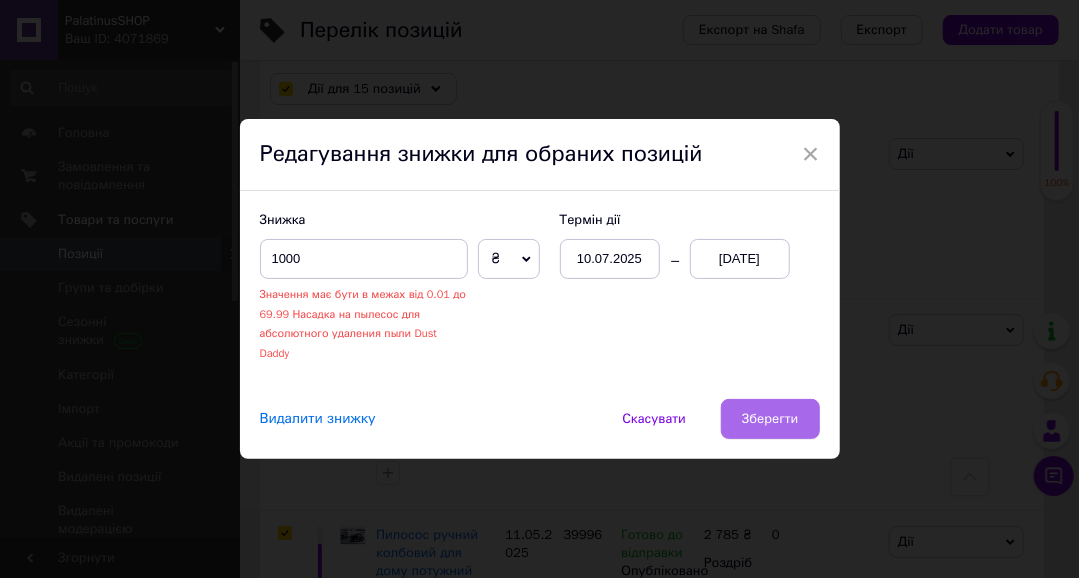 click on "Зберегти" at bounding box center (770, 419) 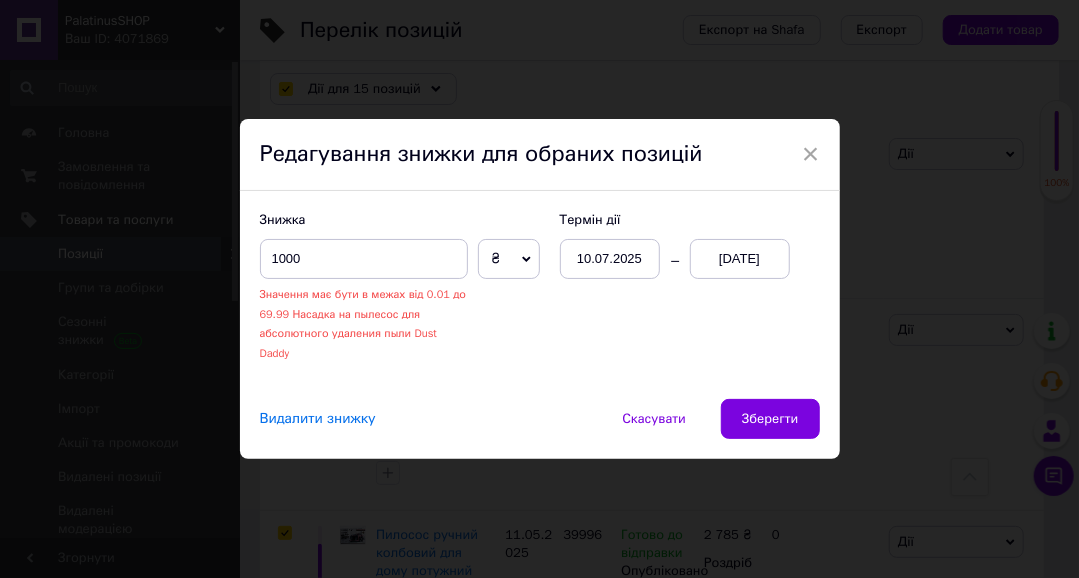 click on "₴" at bounding box center [509, 259] 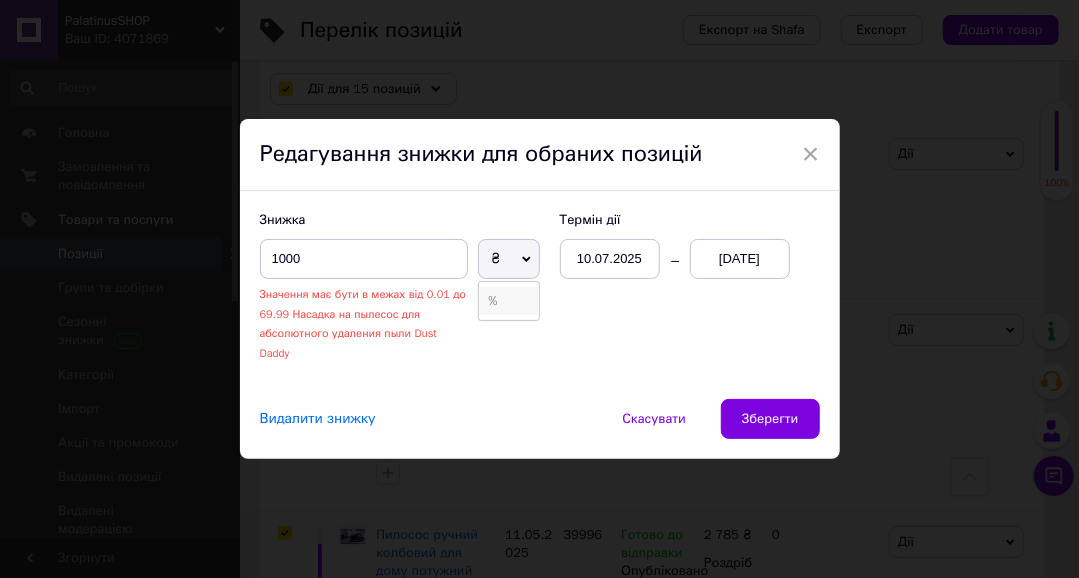 click on "%" at bounding box center [509, 301] 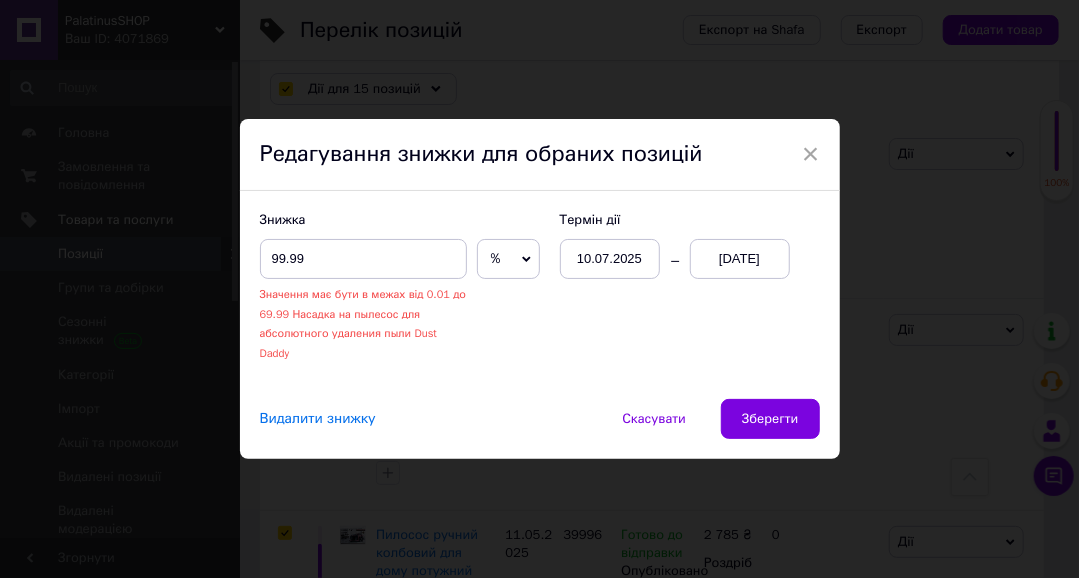 click on "%" at bounding box center (508, 259) 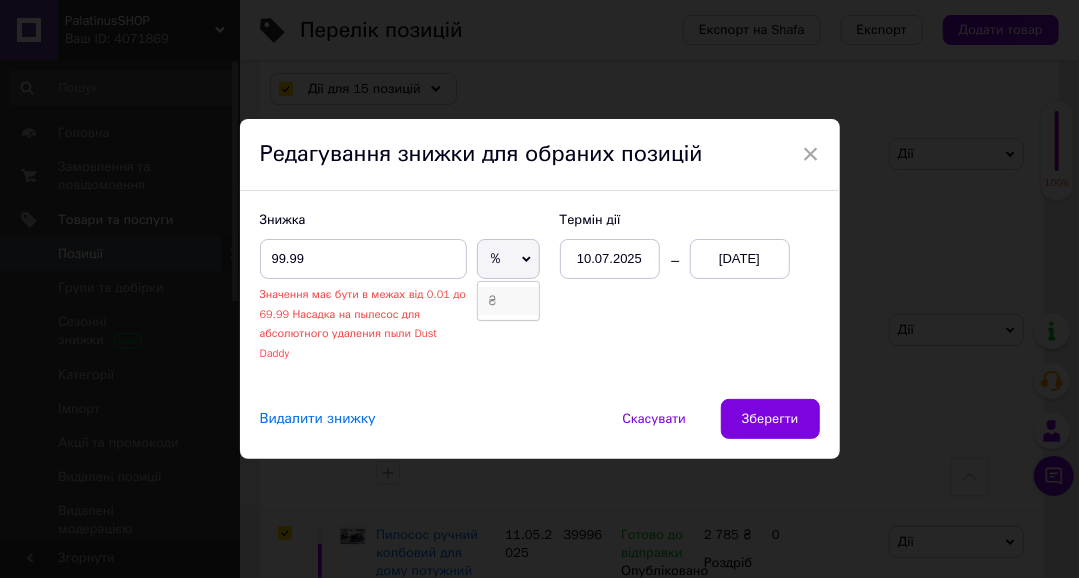 click on "₴" at bounding box center [508, 301] 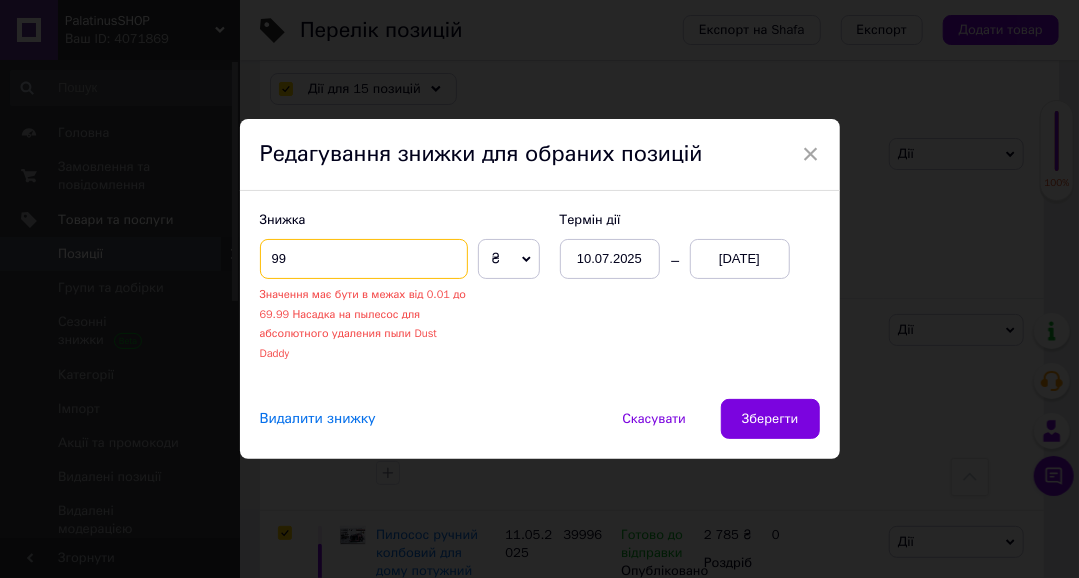 click on "99" at bounding box center [364, 259] 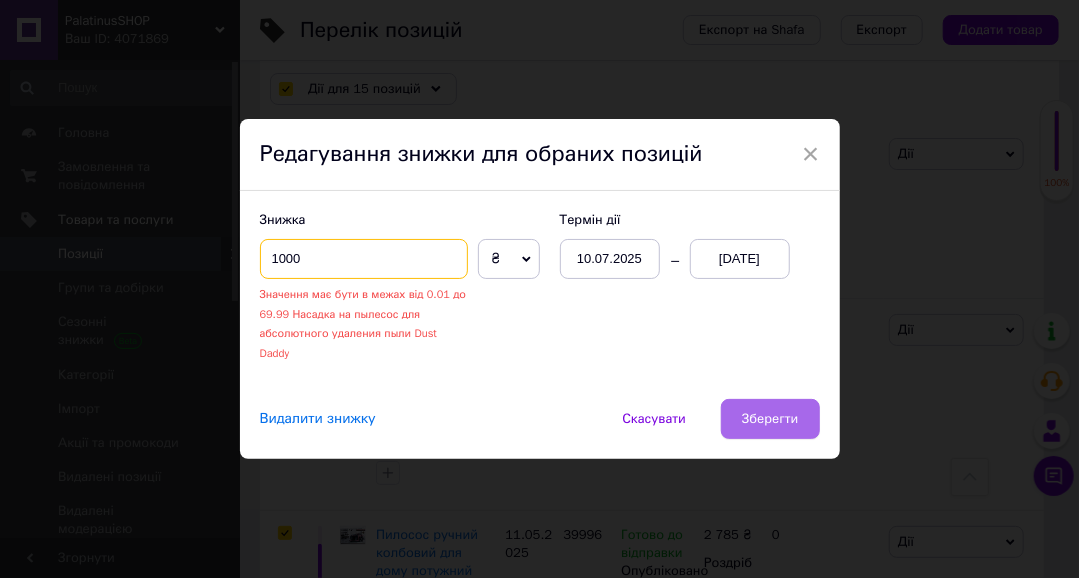 type on "1000" 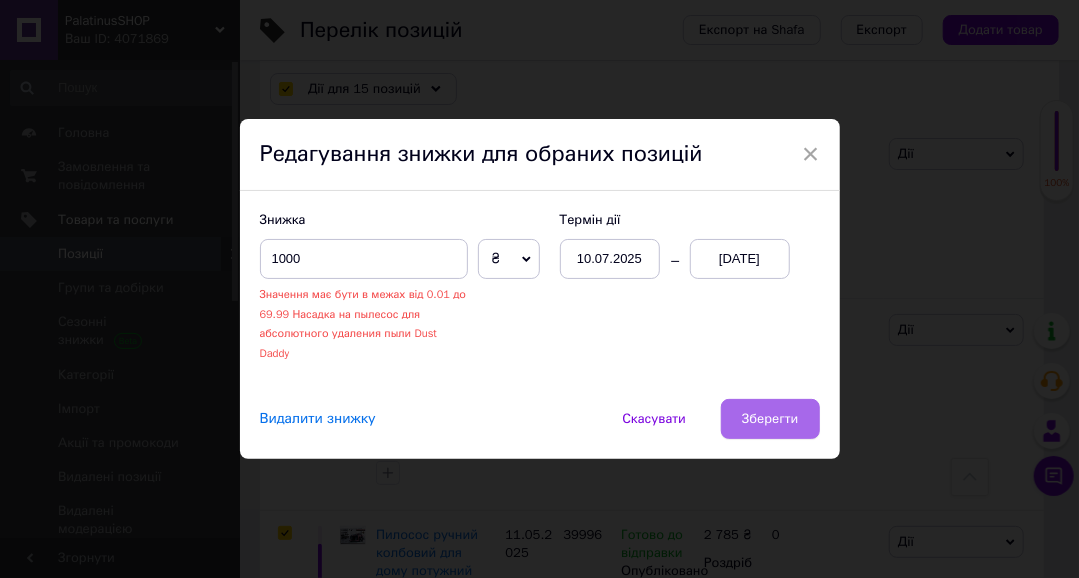 click on "Зберегти" at bounding box center [770, 419] 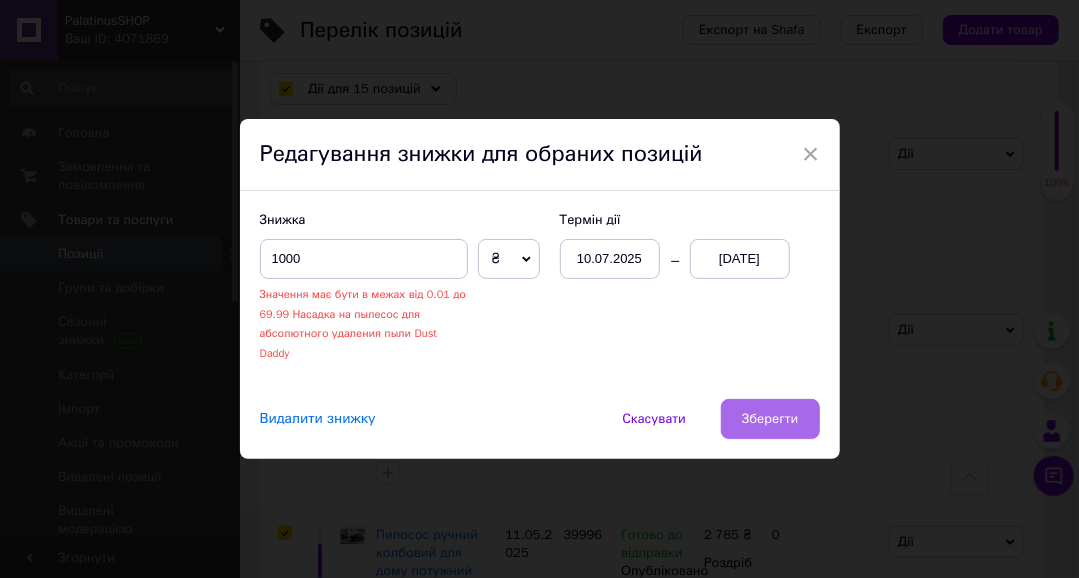 click on "Зберегти" at bounding box center [770, 419] 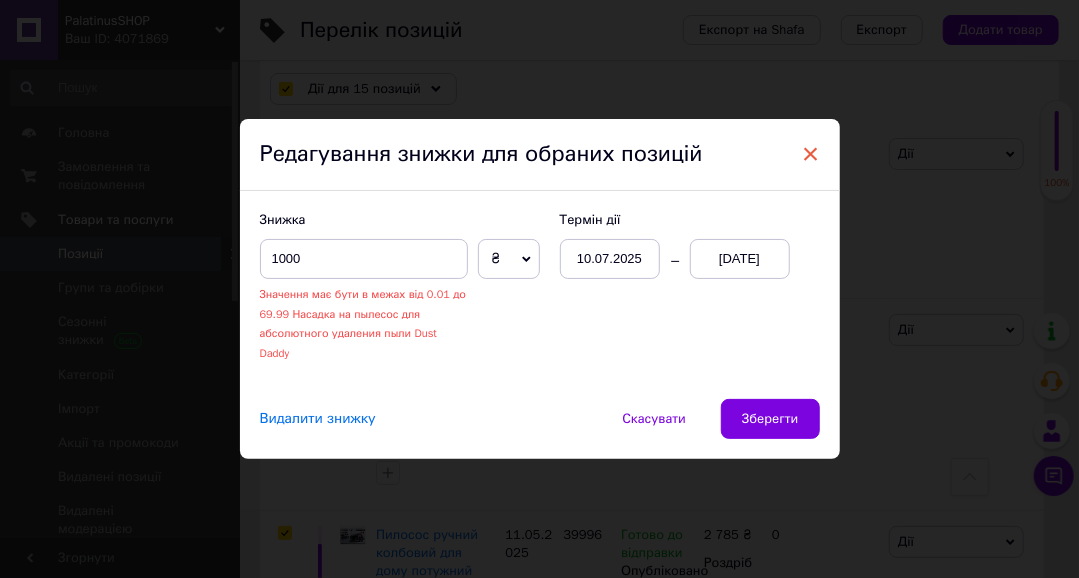 click on "×" at bounding box center [811, 154] 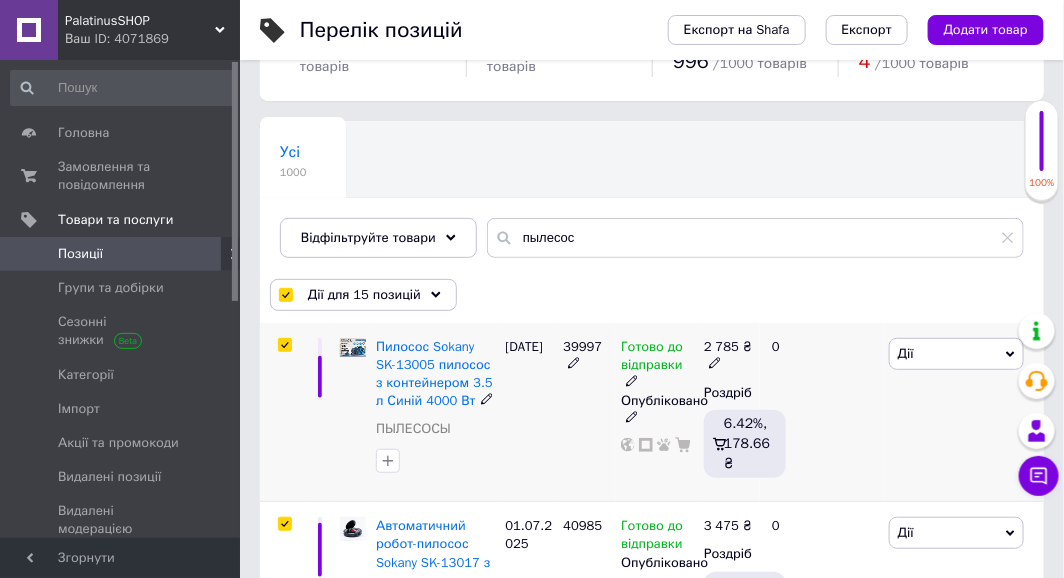 scroll, scrollTop: 200, scrollLeft: 0, axis: vertical 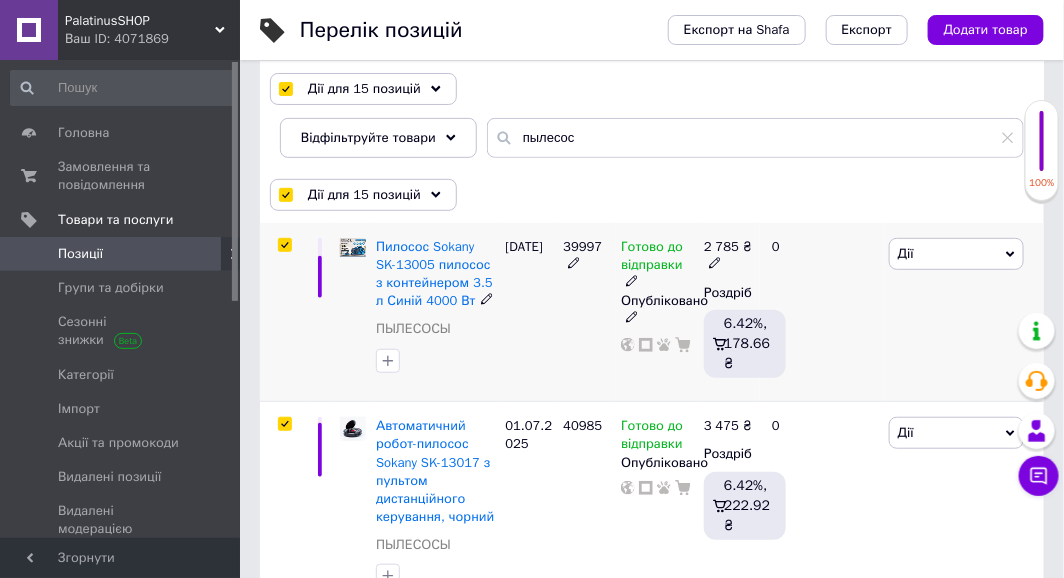 click on "Дії" at bounding box center [956, 254] 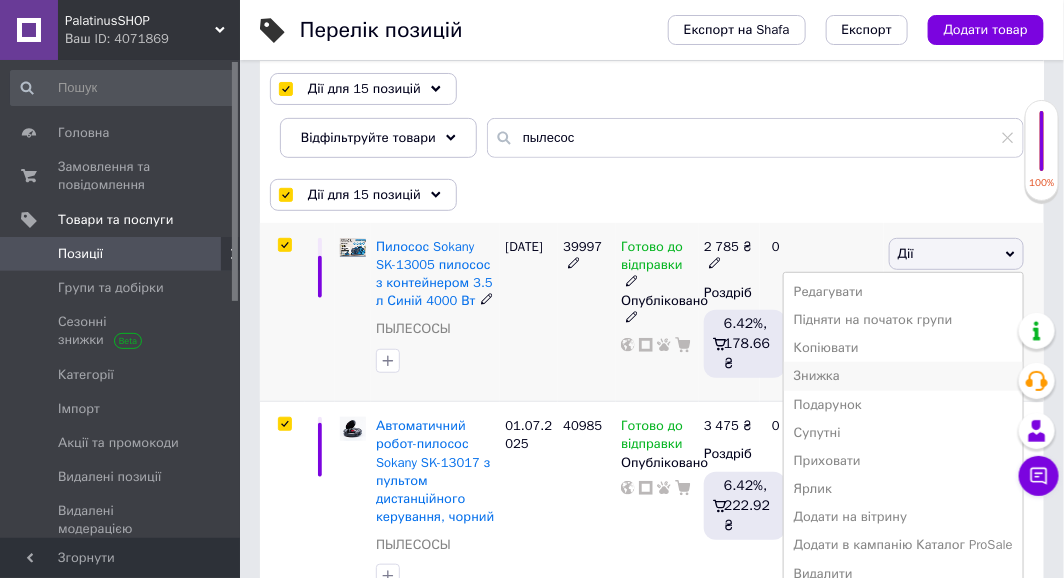 click on "Знижка" at bounding box center [903, 376] 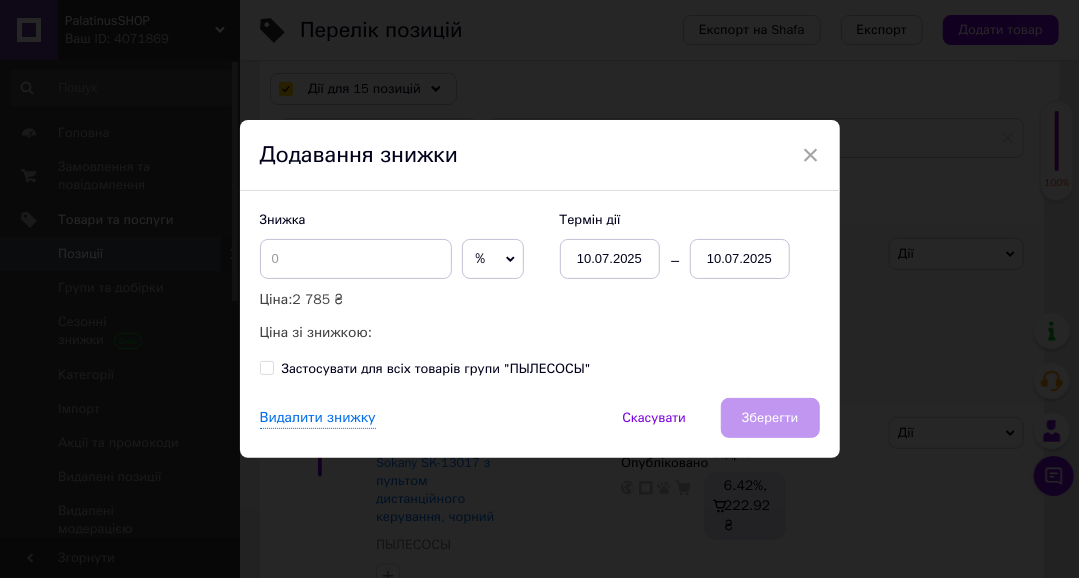 click on "10.07.2025" at bounding box center [740, 259] 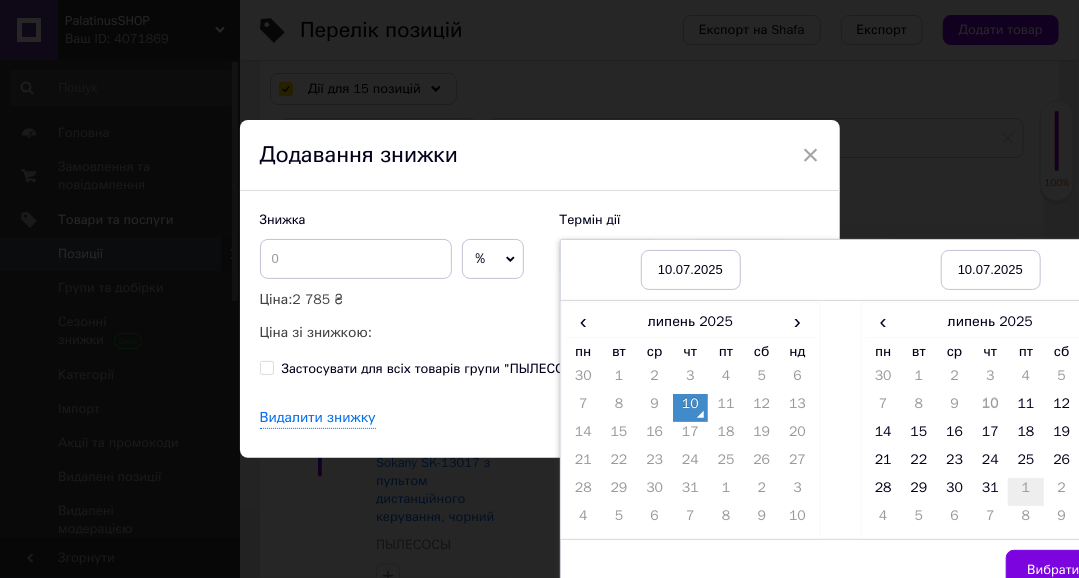 click on "1" at bounding box center (1026, 492) 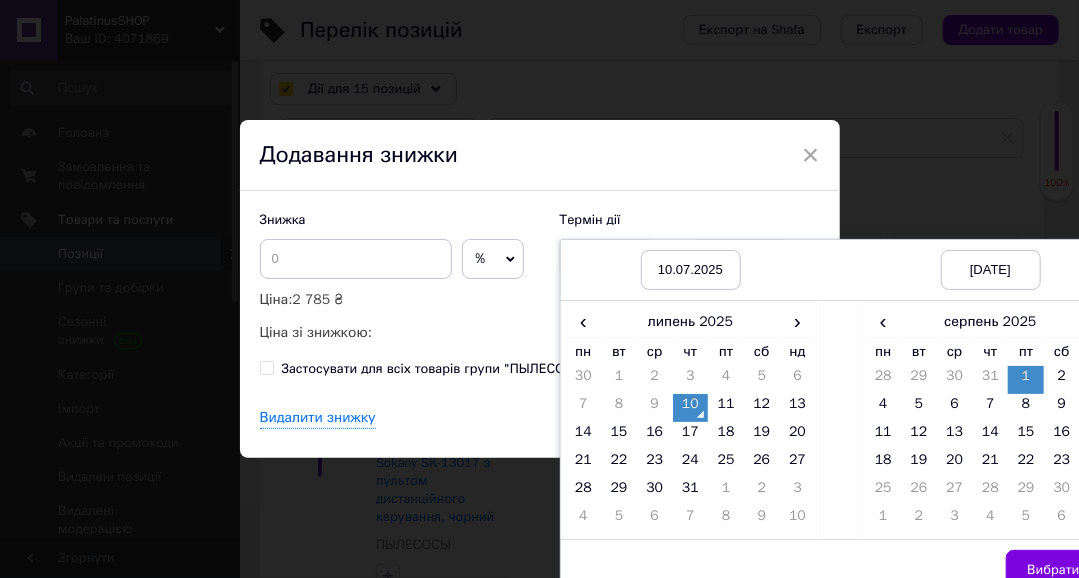 click on "30" at bounding box center [1062, 492] 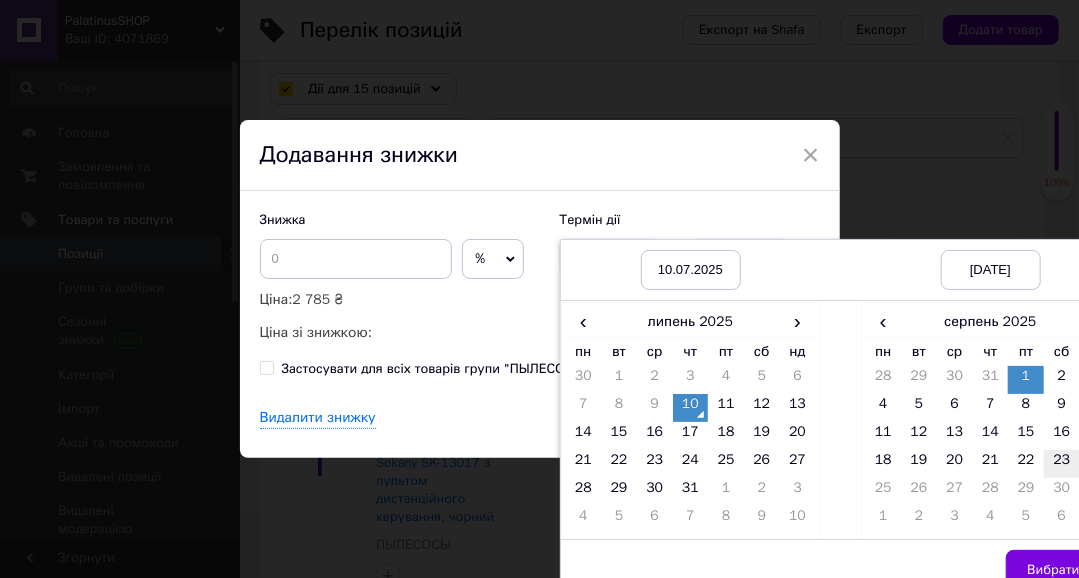 click on "23" at bounding box center [1062, 464] 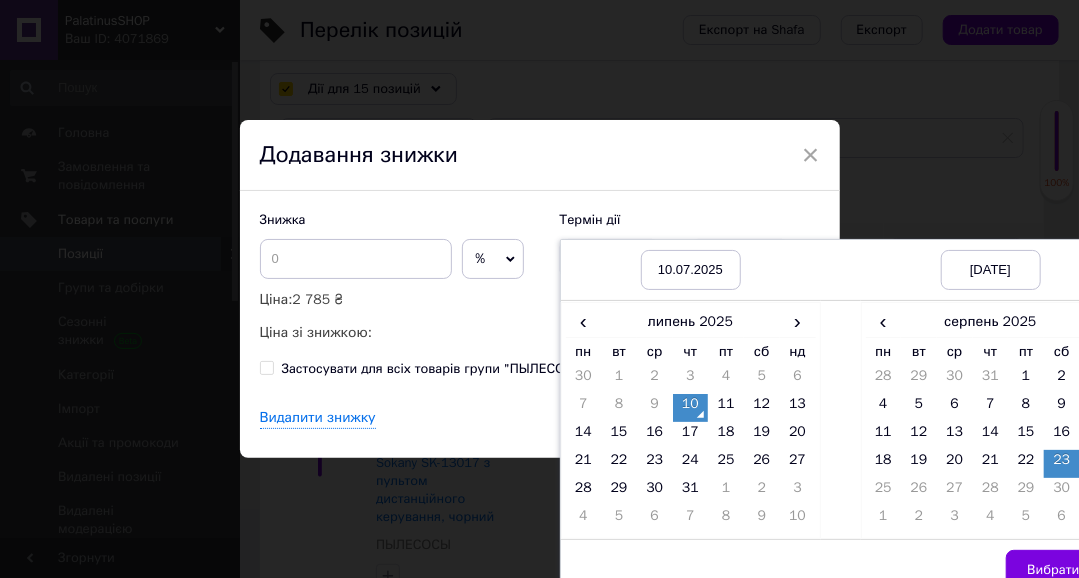 click on "Вибрати" at bounding box center (1053, 570) 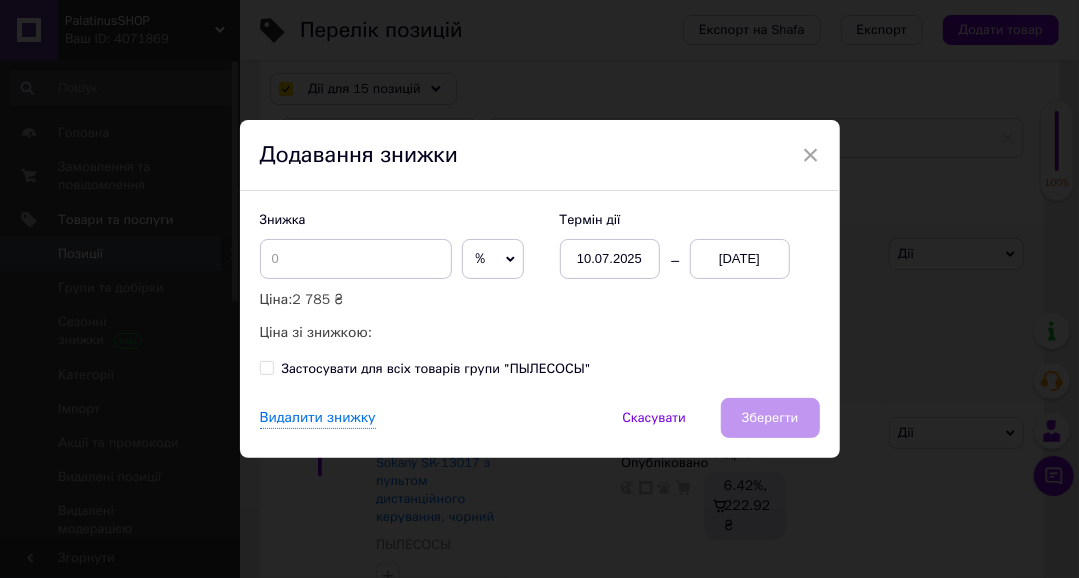 click on "%" at bounding box center (493, 259) 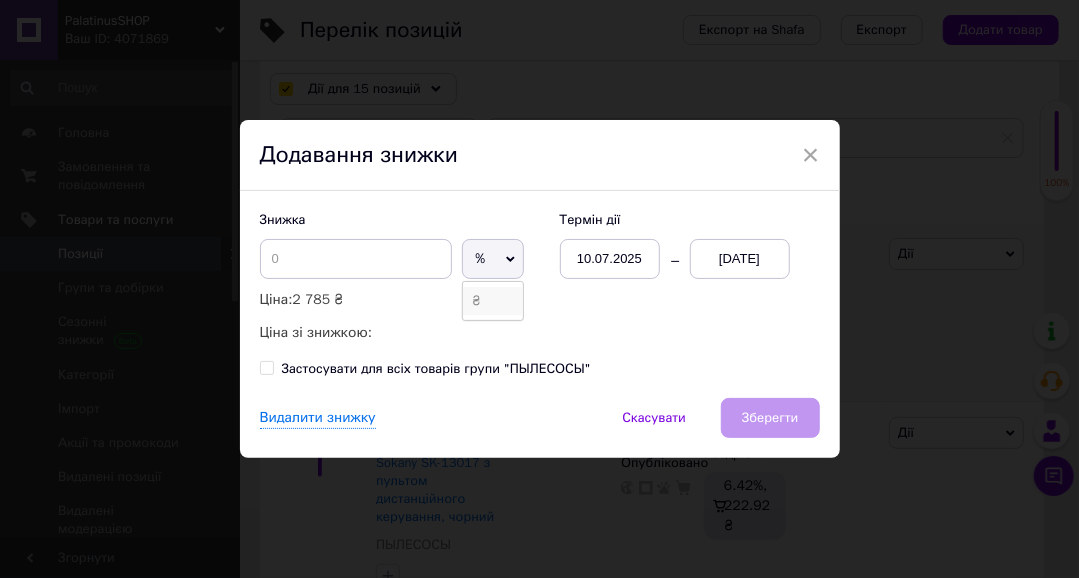 click on "₴" at bounding box center (493, 301) 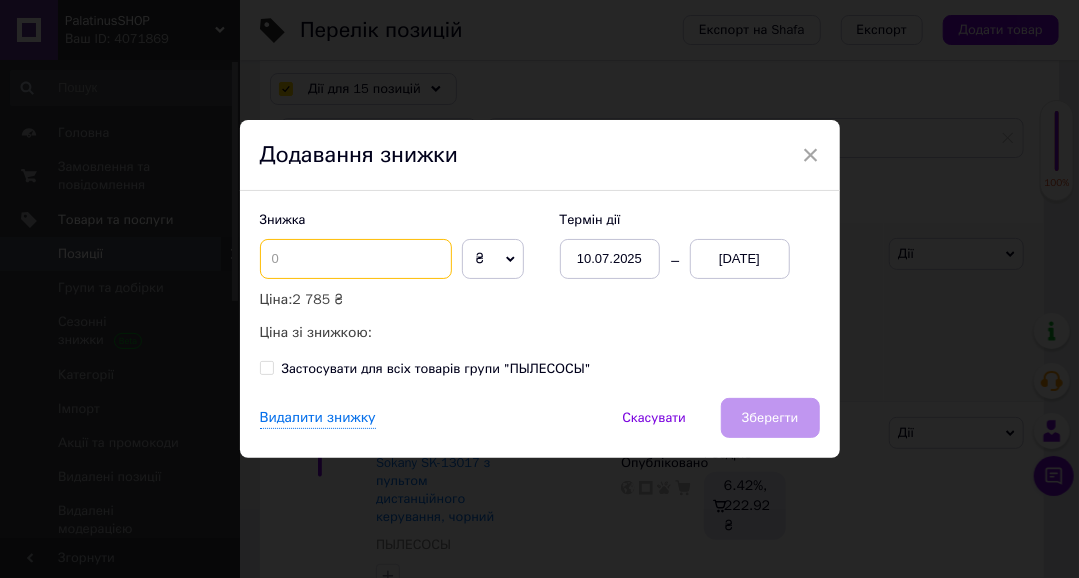 click at bounding box center [356, 259] 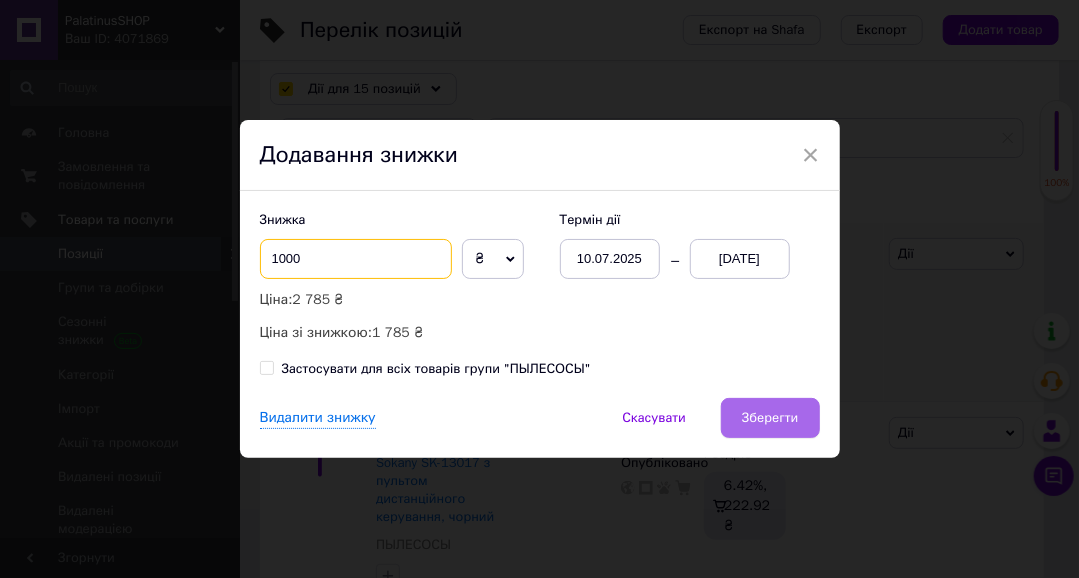 type on "1000" 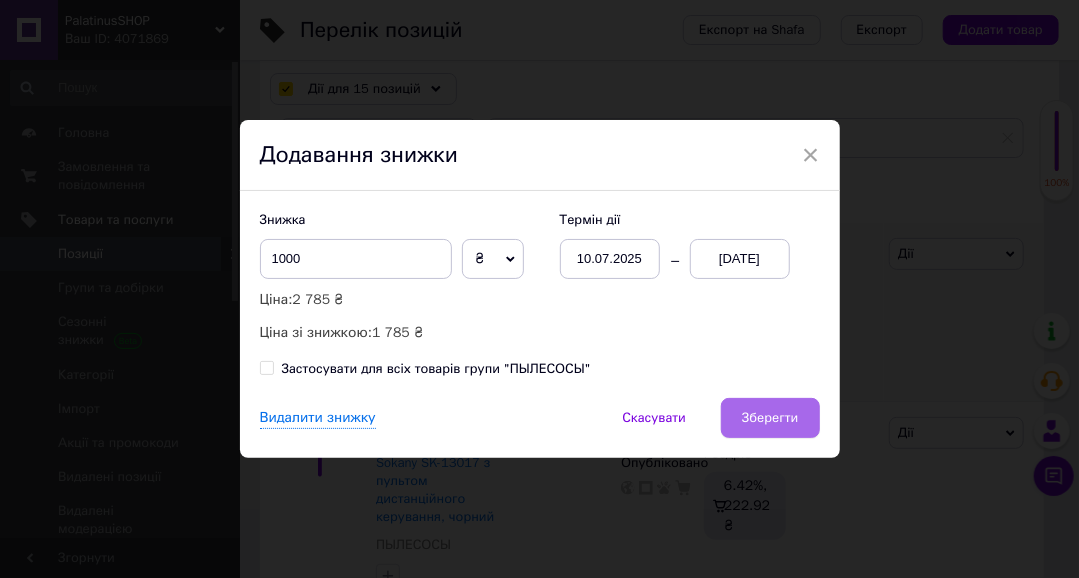 click on "Зберегти" at bounding box center [770, 418] 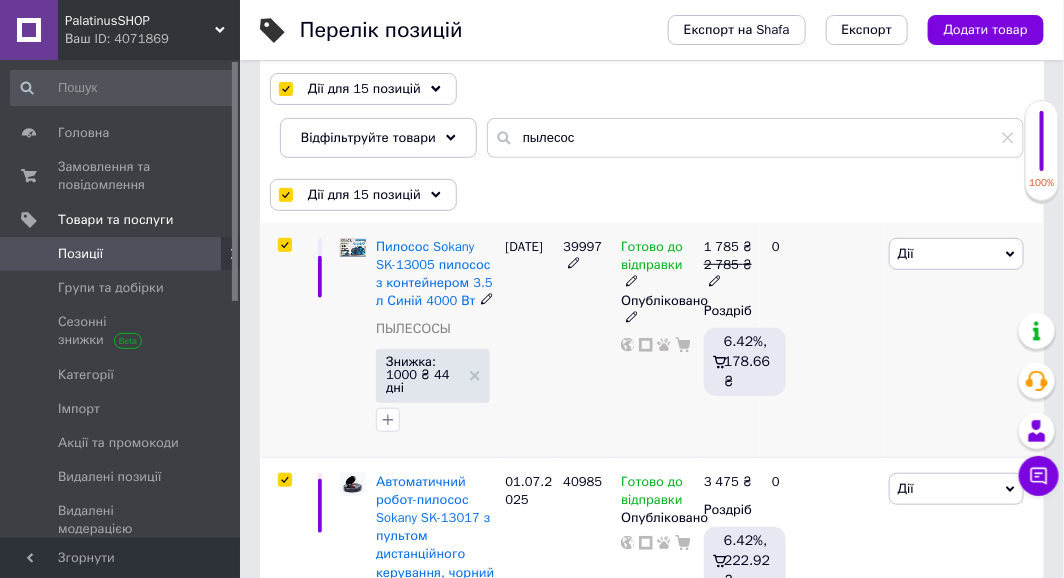 click on "Дії" at bounding box center [956, 254] 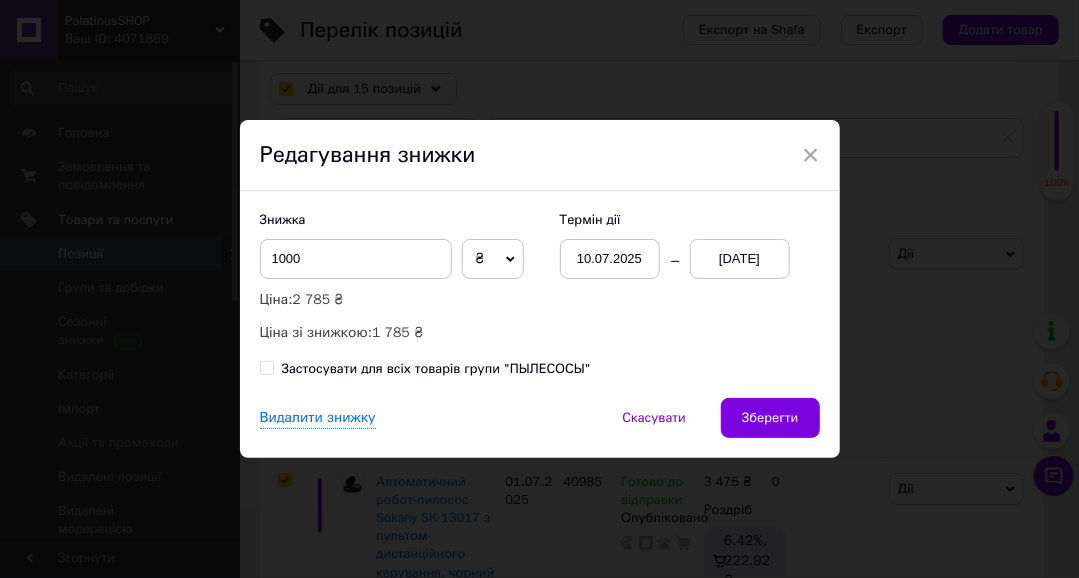 click on "Застосувати для всіх товарів групи "ПЫЛЕСОСЫ"" at bounding box center [266, 367] 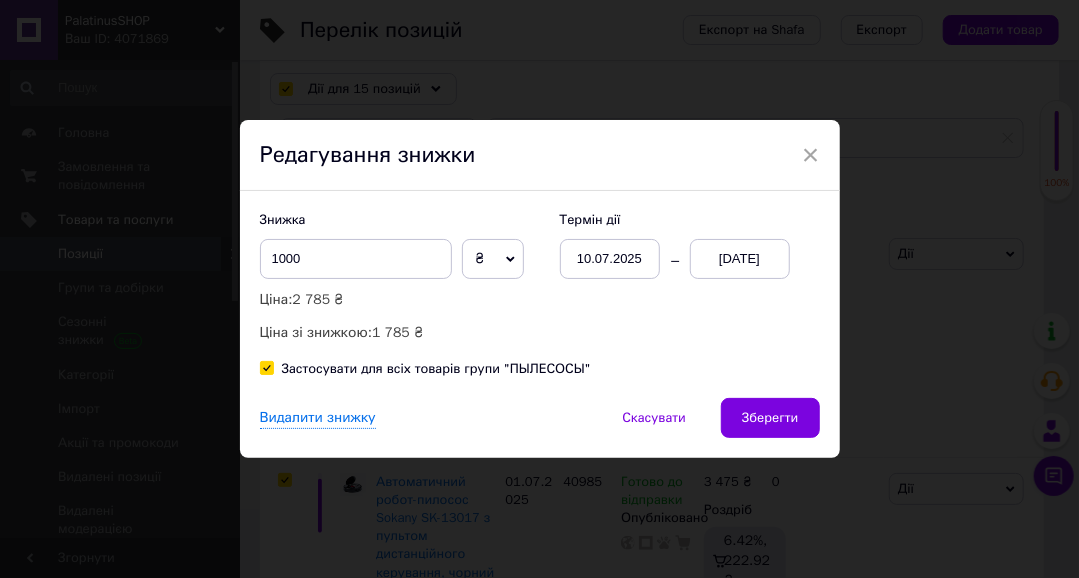 checkbox on "true" 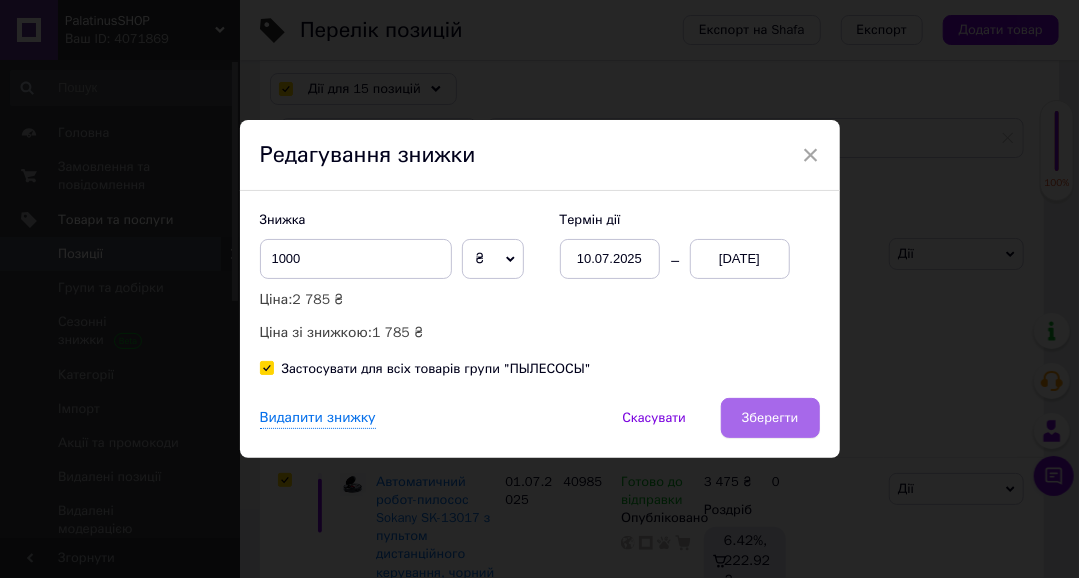 click on "Зберегти" at bounding box center (770, 418) 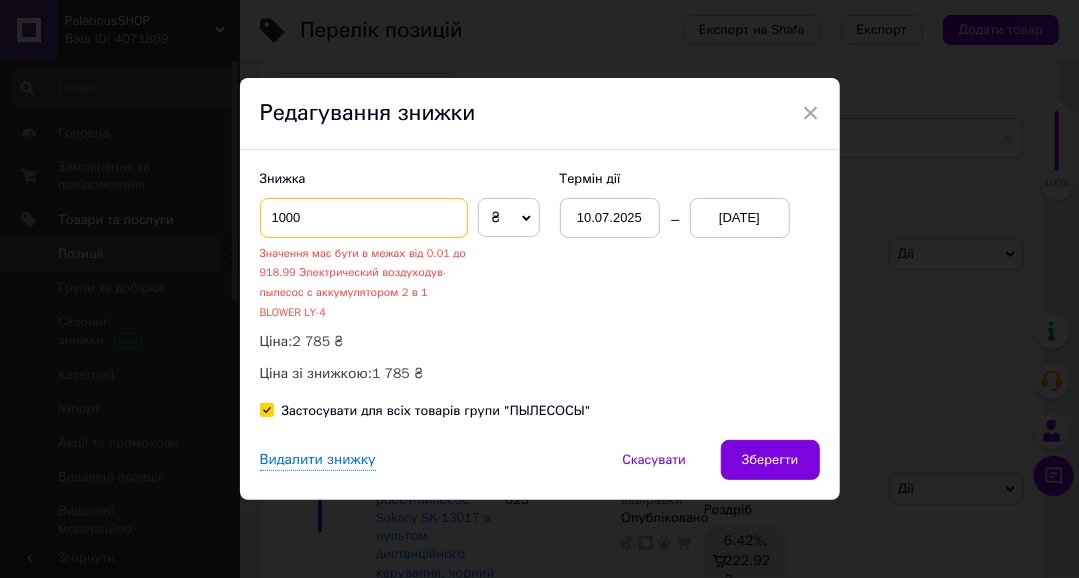 click on "1000" at bounding box center (364, 218) 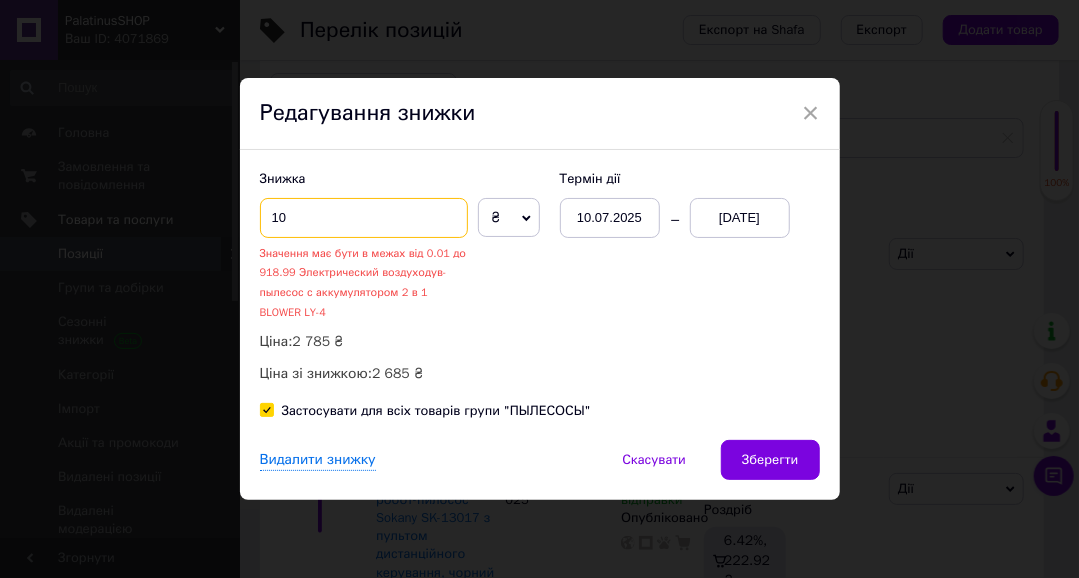type on "1" 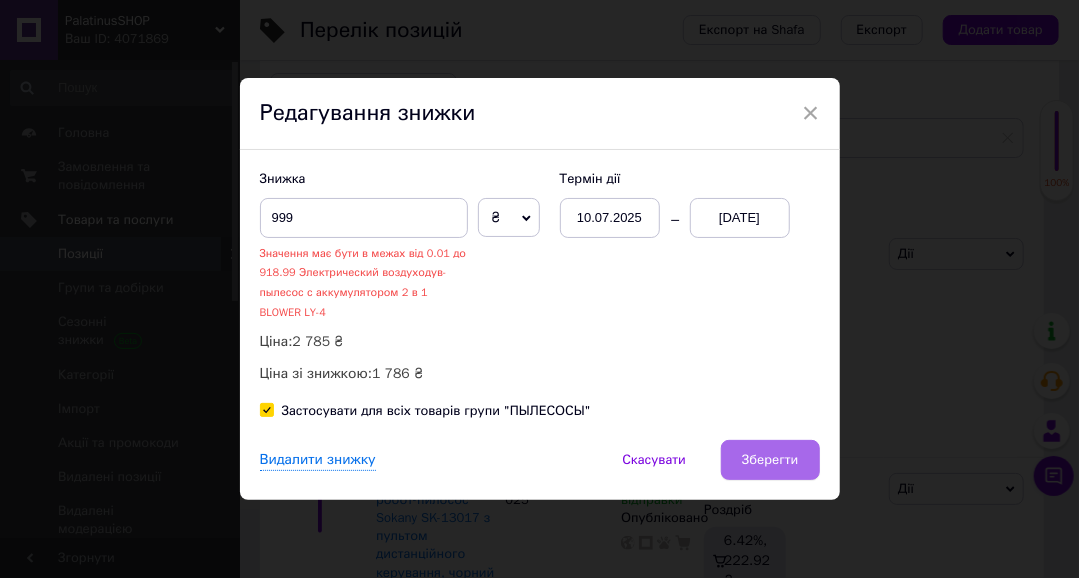 click on "Зберегти" at bounding box center [770, 460] 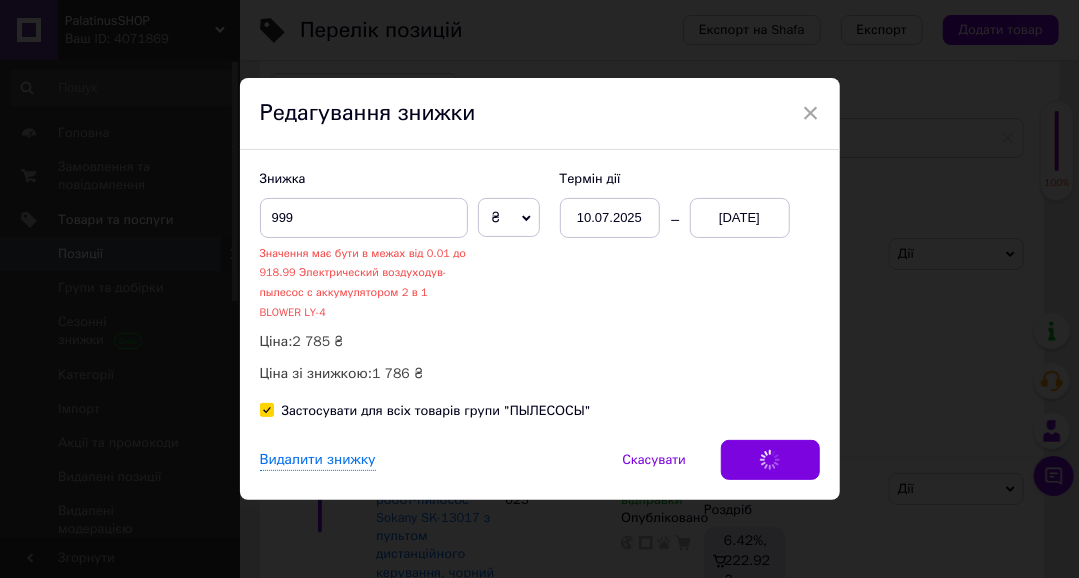 click on "Видалити знижку   Скасувати   Зберегти" at bounding box center [540, 470] 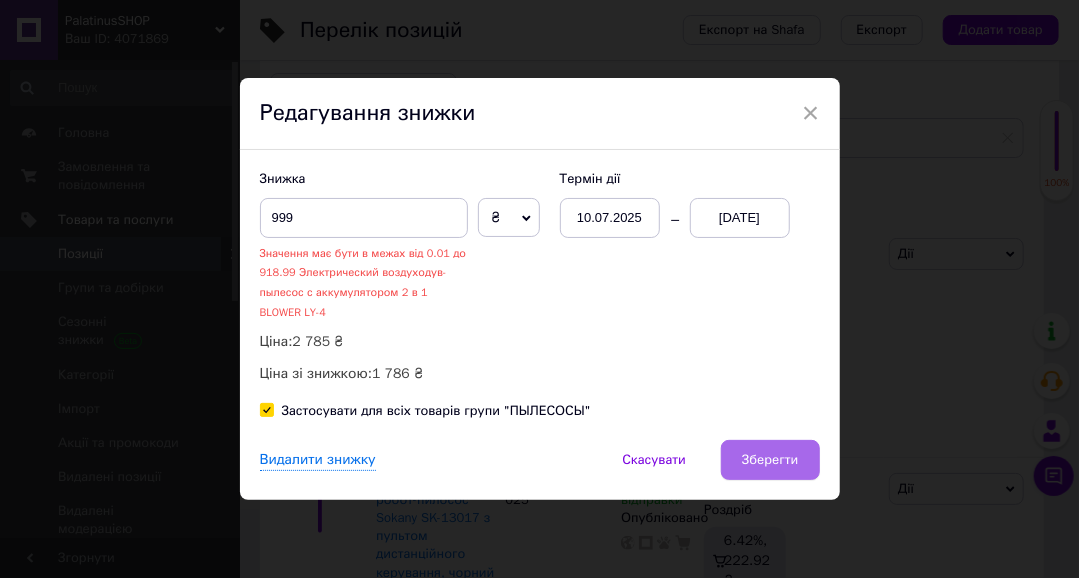 click on "Зберегти" at bounding box center (770, 460) 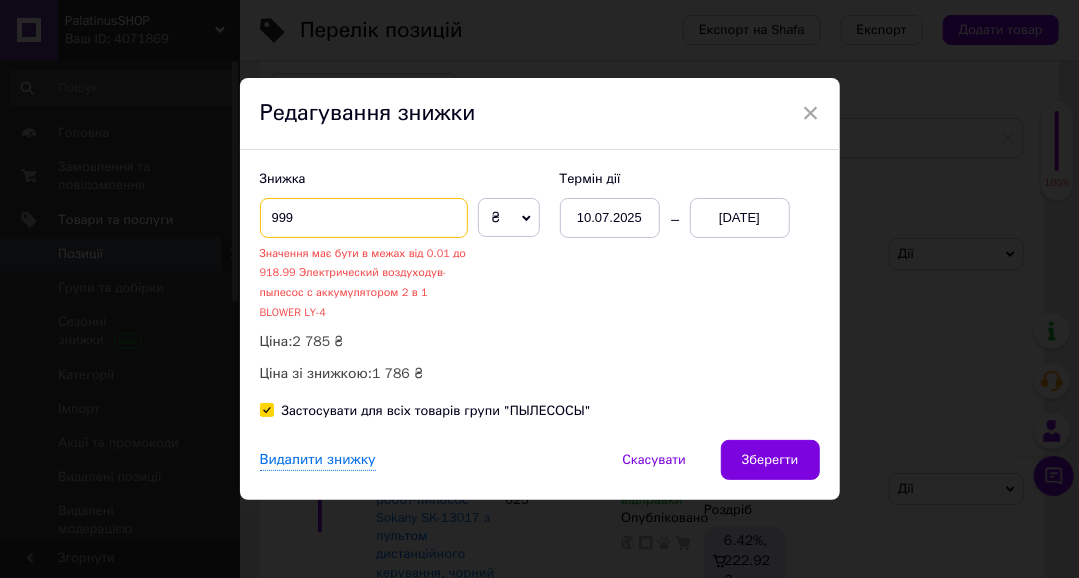 click on "999" at bounding box center [364, 218] 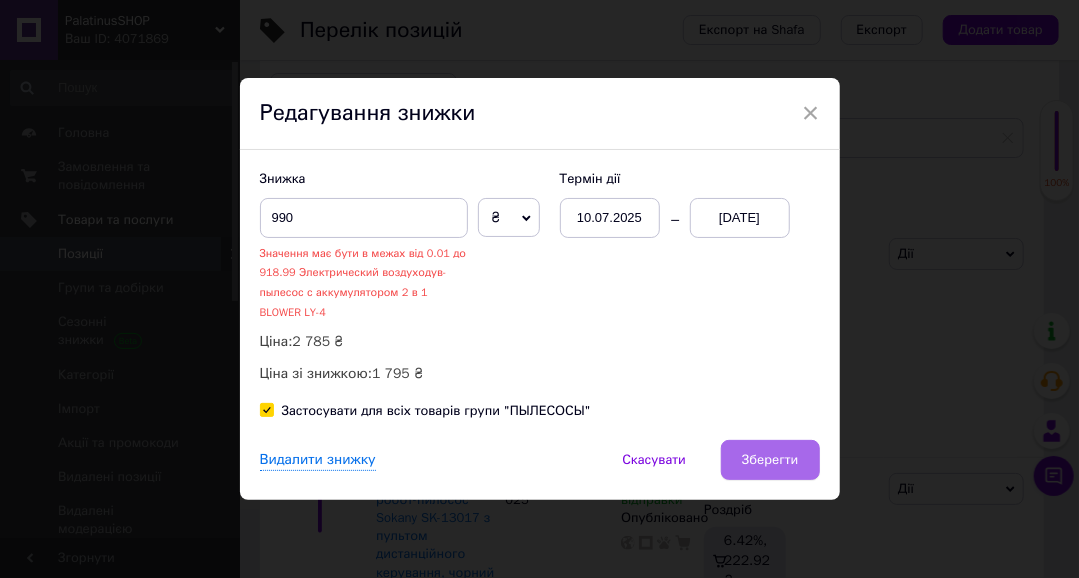 click on "Зберегти" at bounding box center (770, 460) 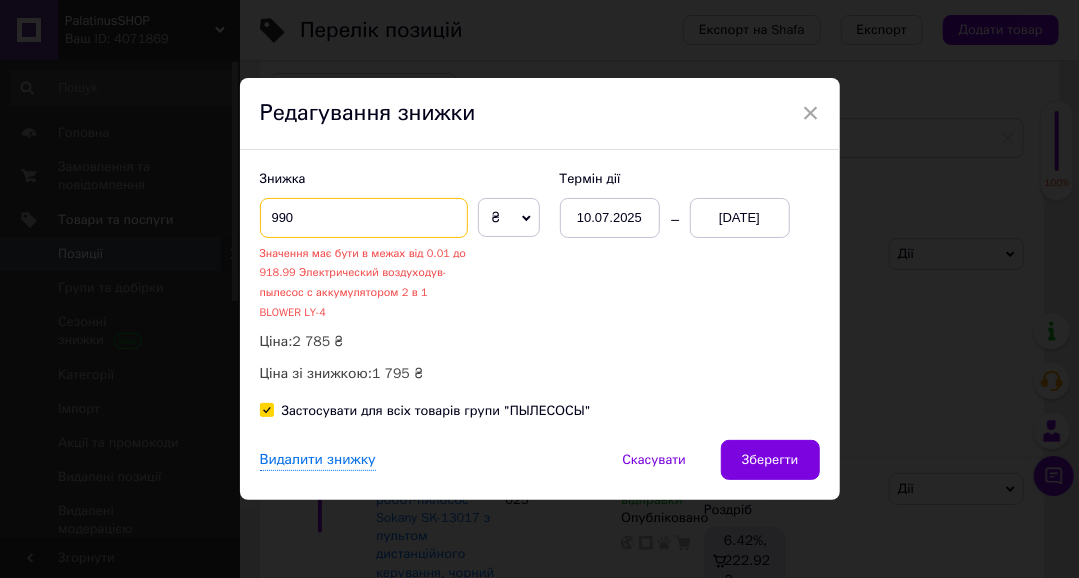 click on "990" at bounding box center (364, 218) 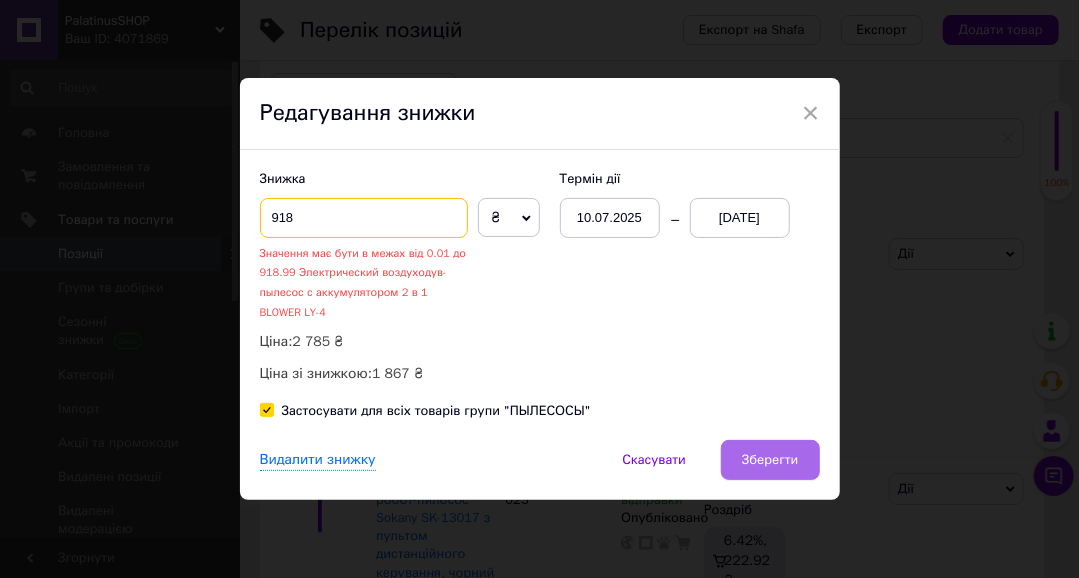 type on "918" 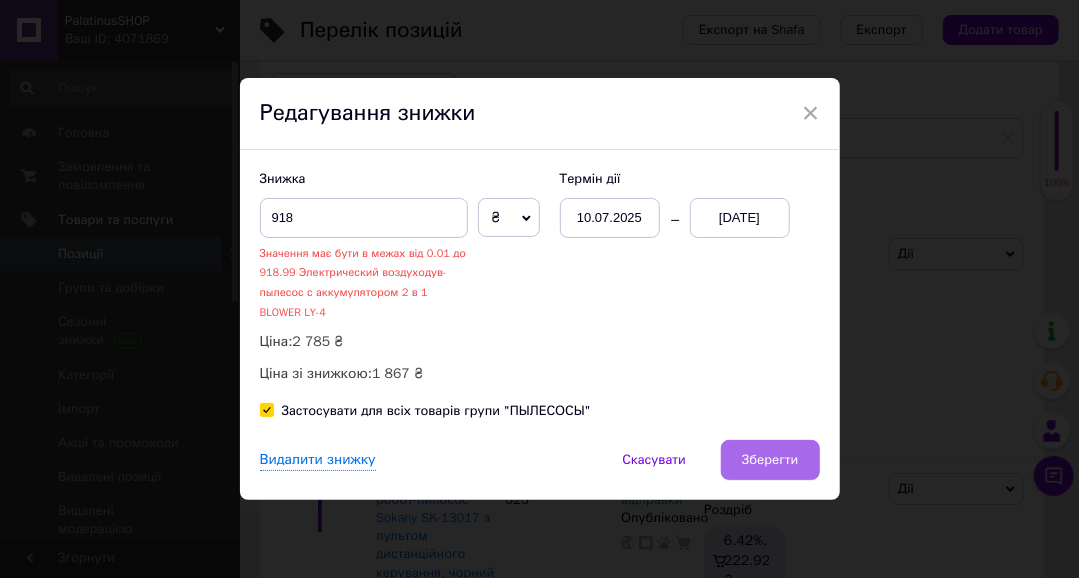 click on "Зберегти" at bounding box center [770, 460] 